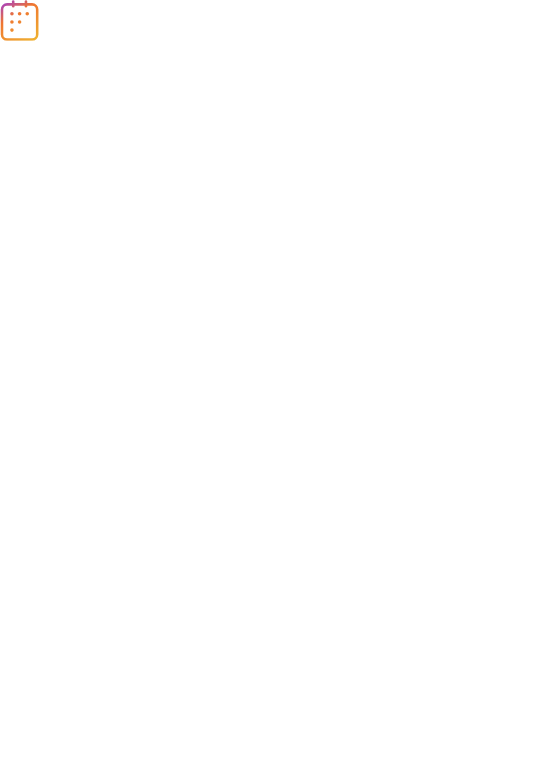 scroll, scrollTop: 0, scrollLeft: 0, axis: both 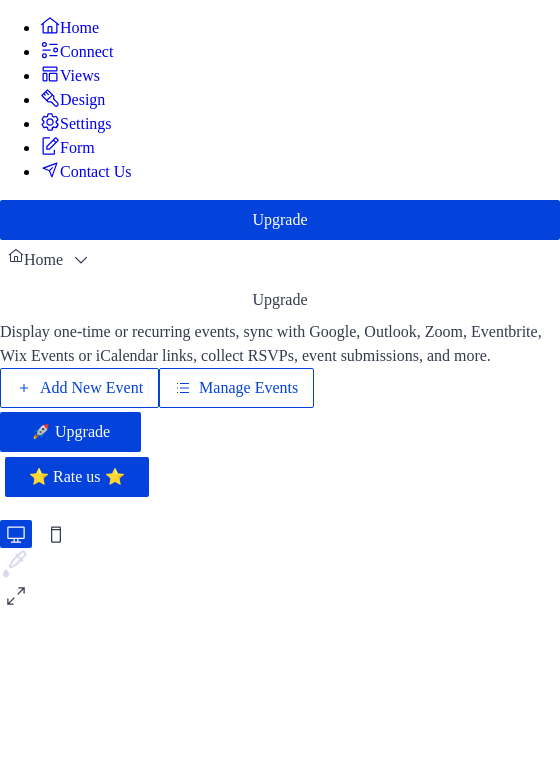 click on "Manage Events" at bounding box center (248, 388) 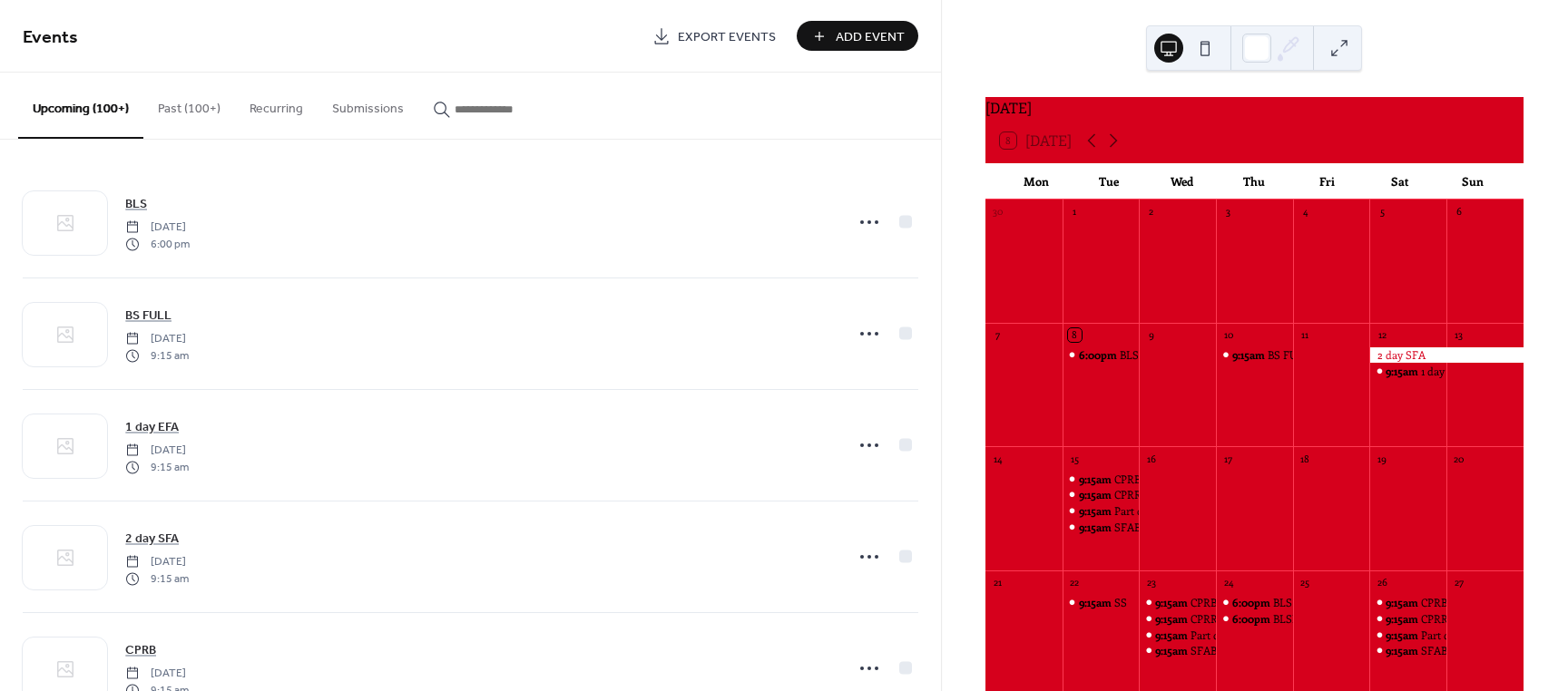 scroll, scrollTop: 0, scrollLeft: 0, axis: both 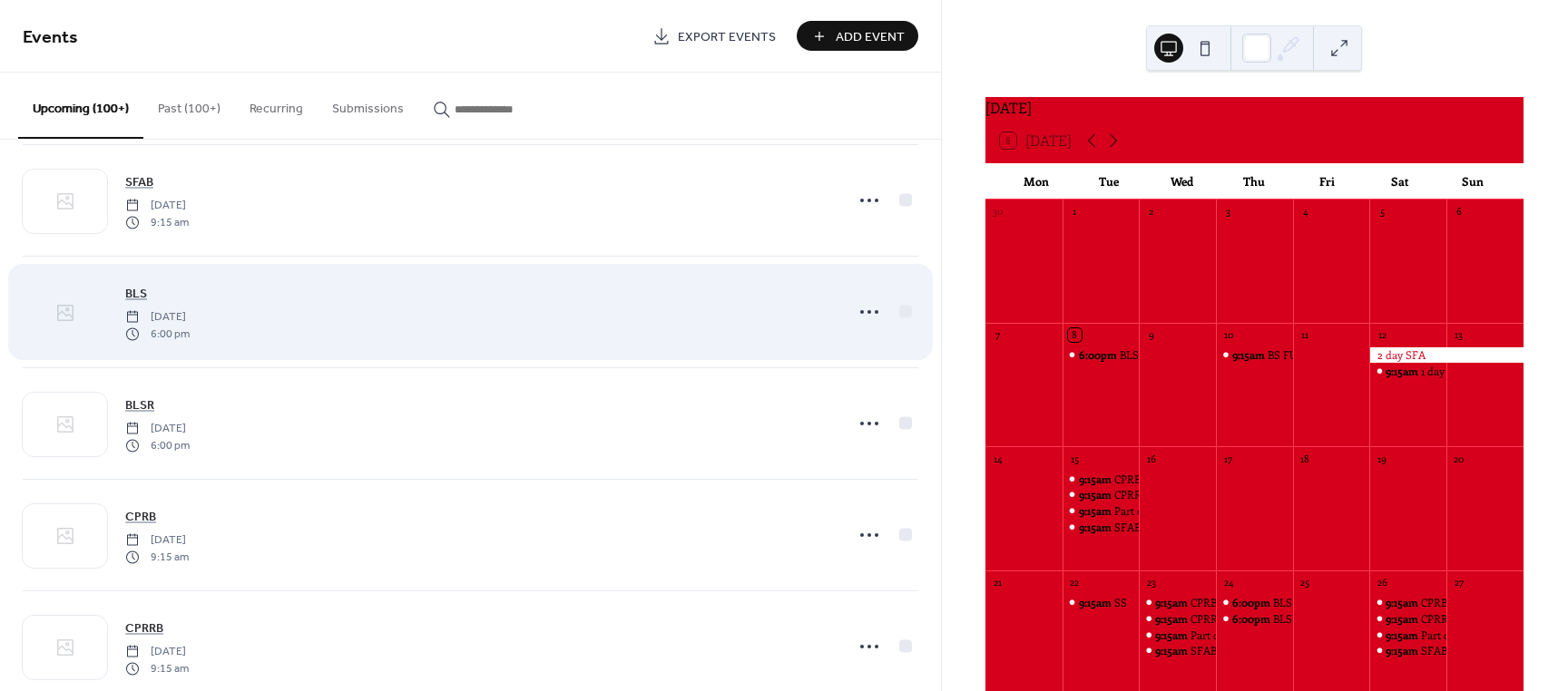 click 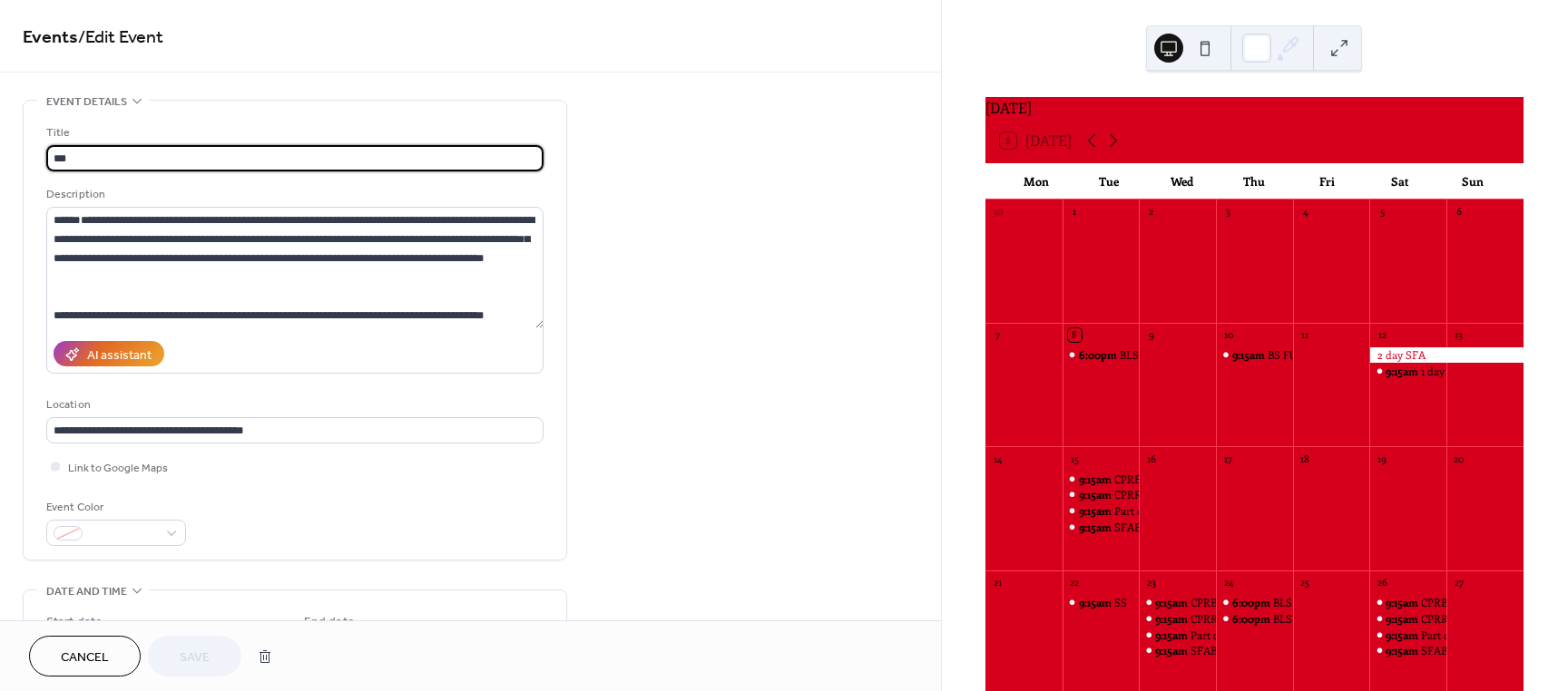 click on "Cancel" at bounding box center (84, 657) 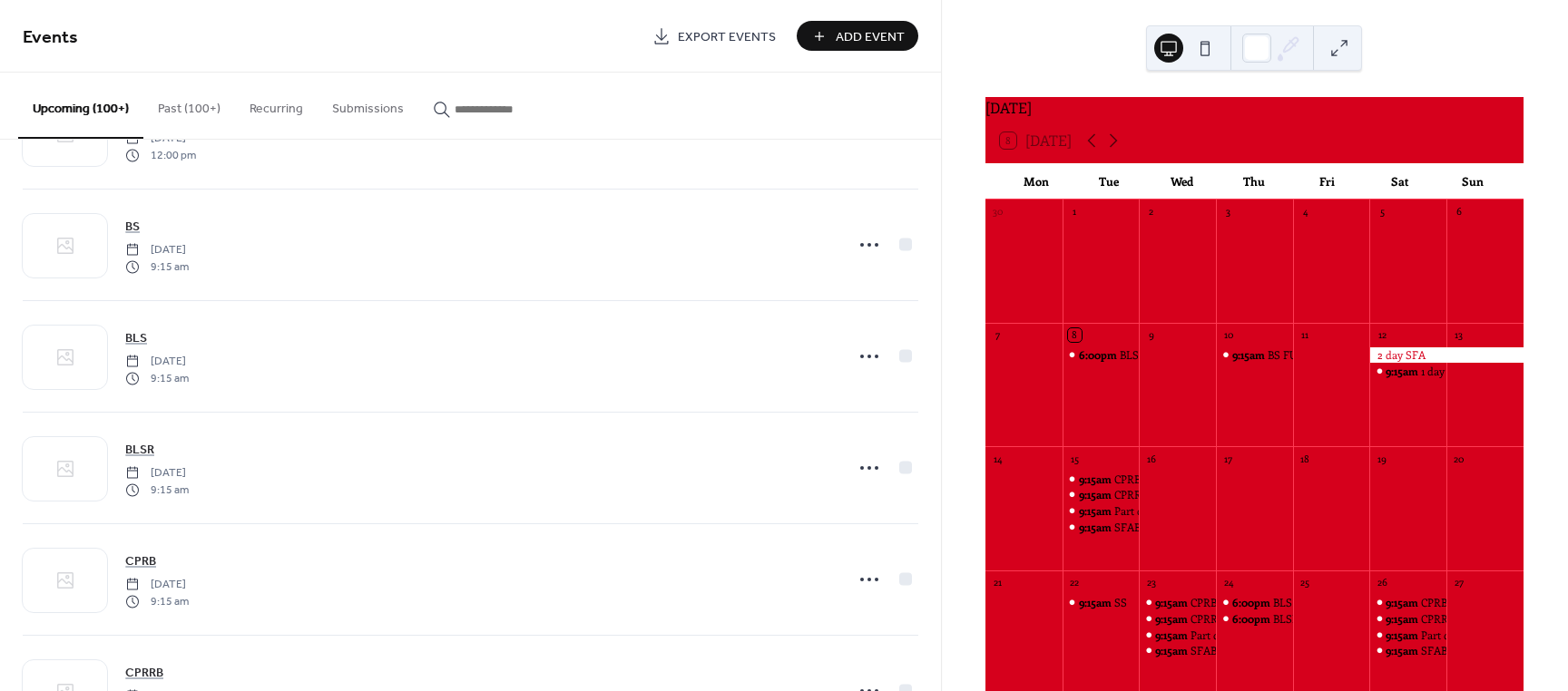 scroll, scrollTop: 3355, scrollLeft: 0, axis: vertical 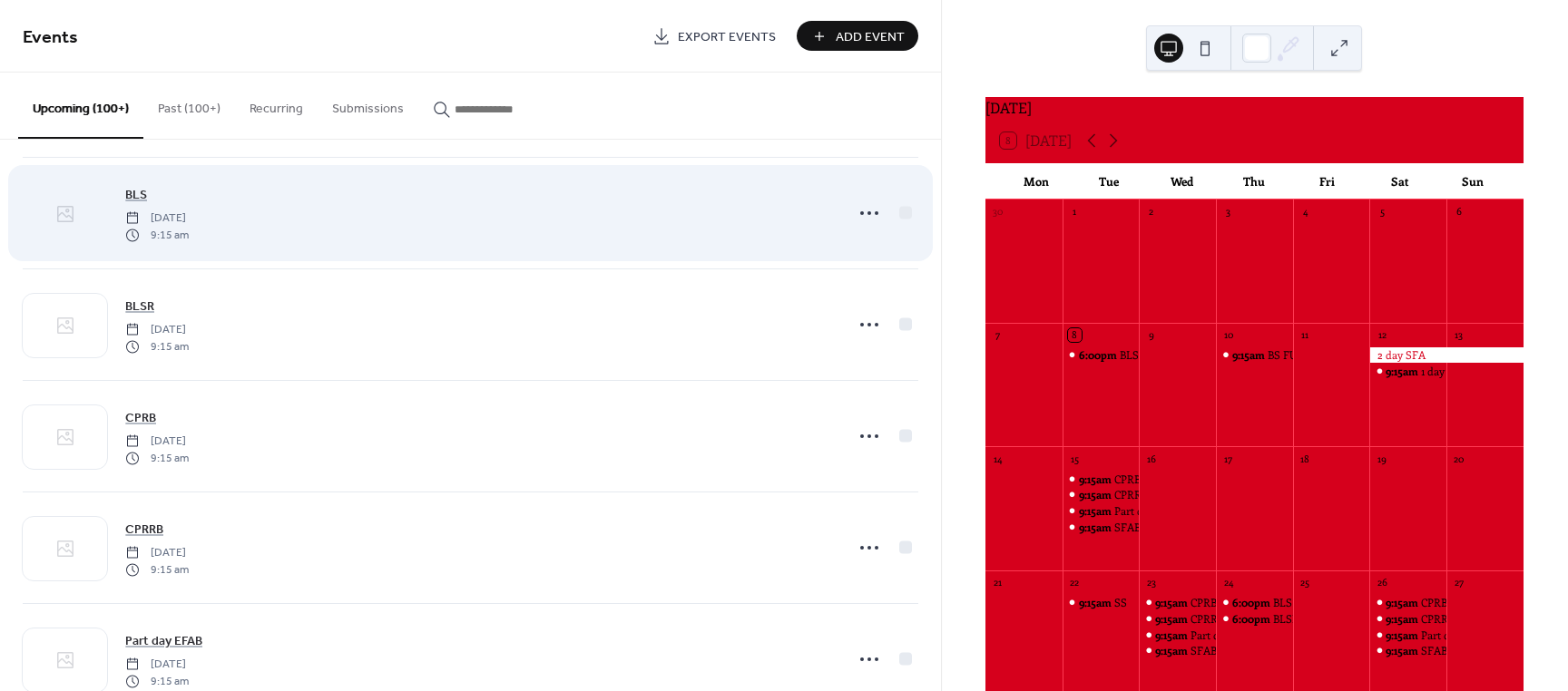 click 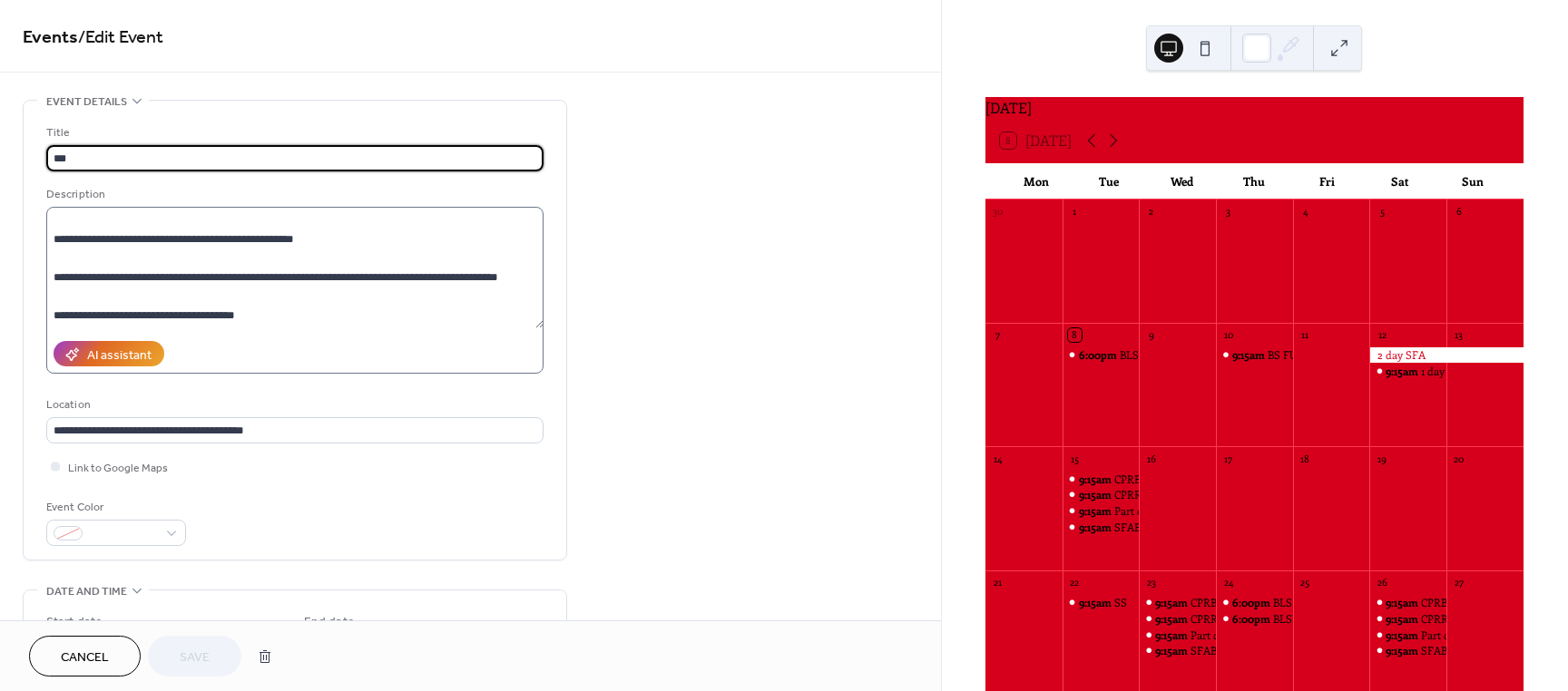 scroll, scrollTop: 171, scrollLeft: 0, axis: vertical 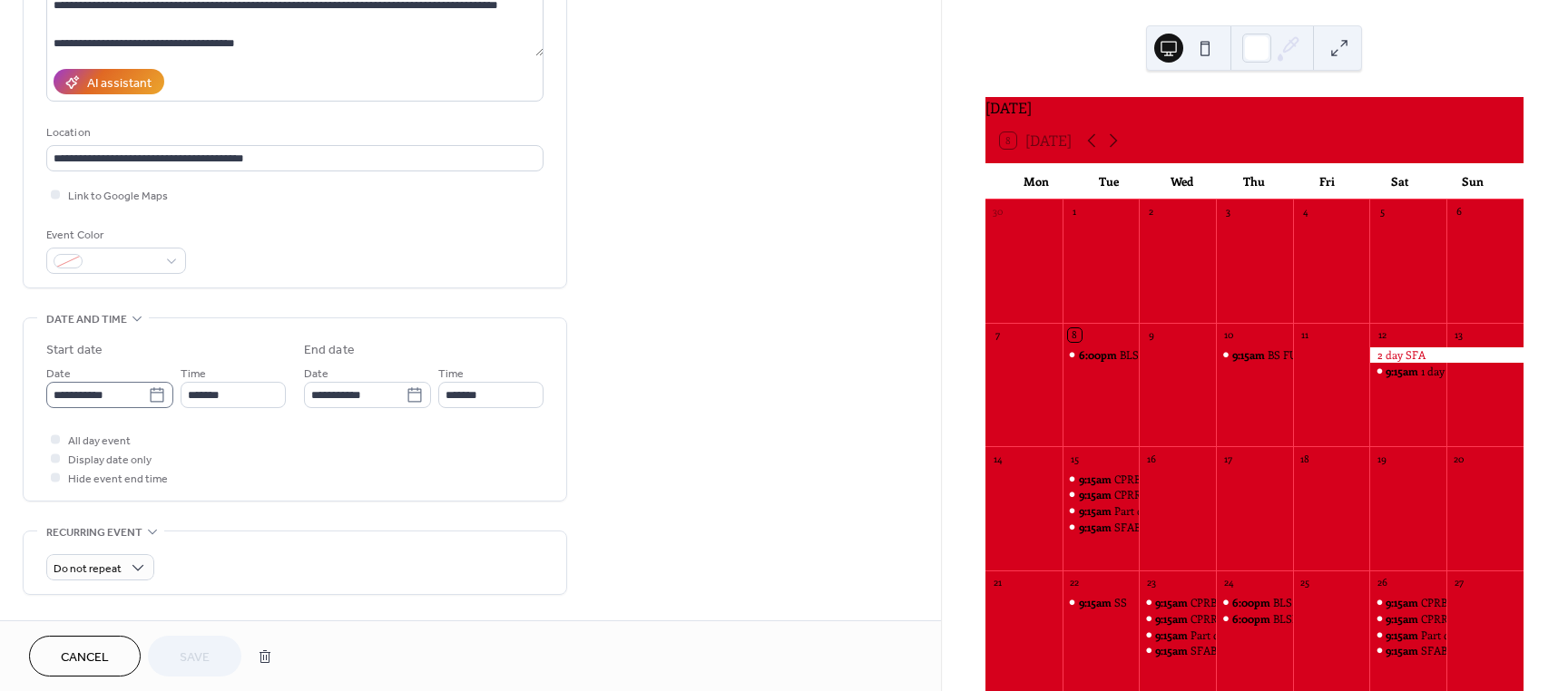 click 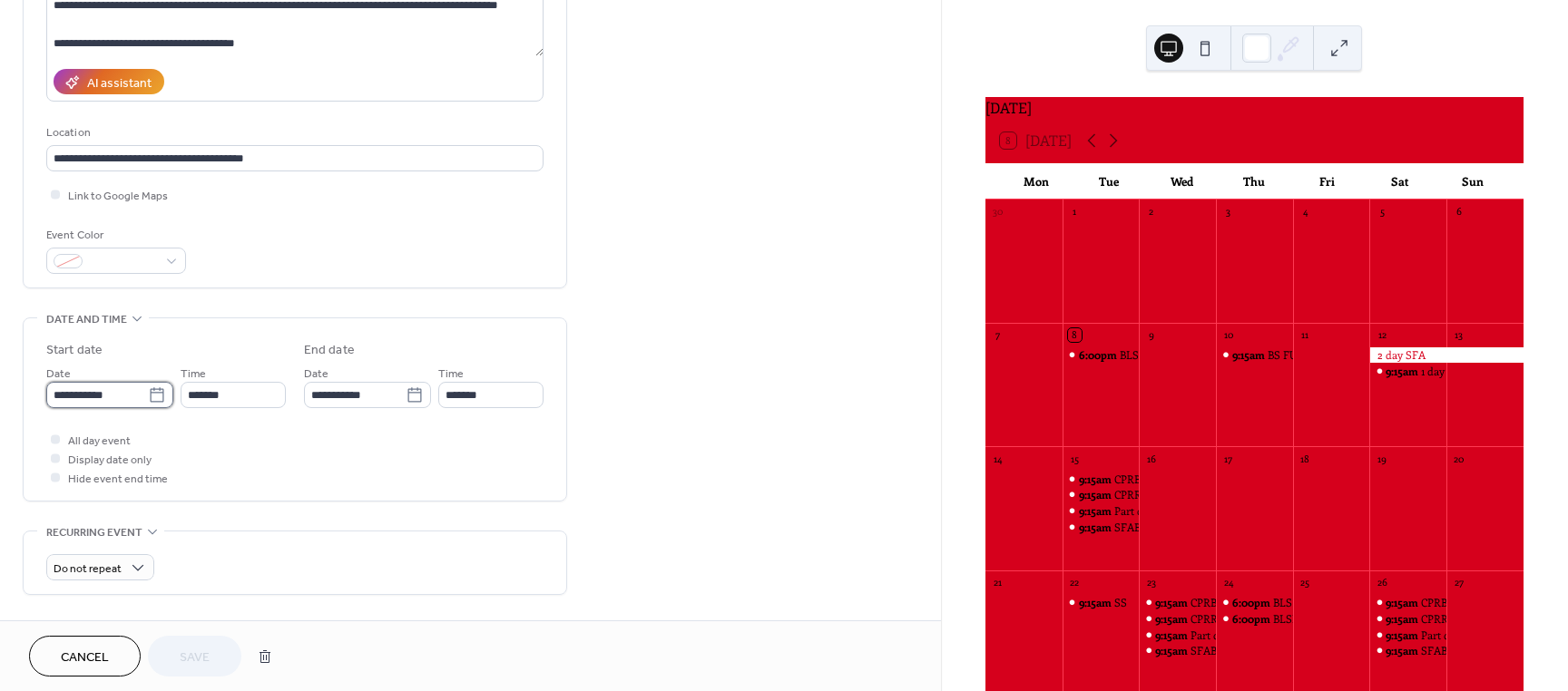 click on "**********" at bounding box center (97, 394) 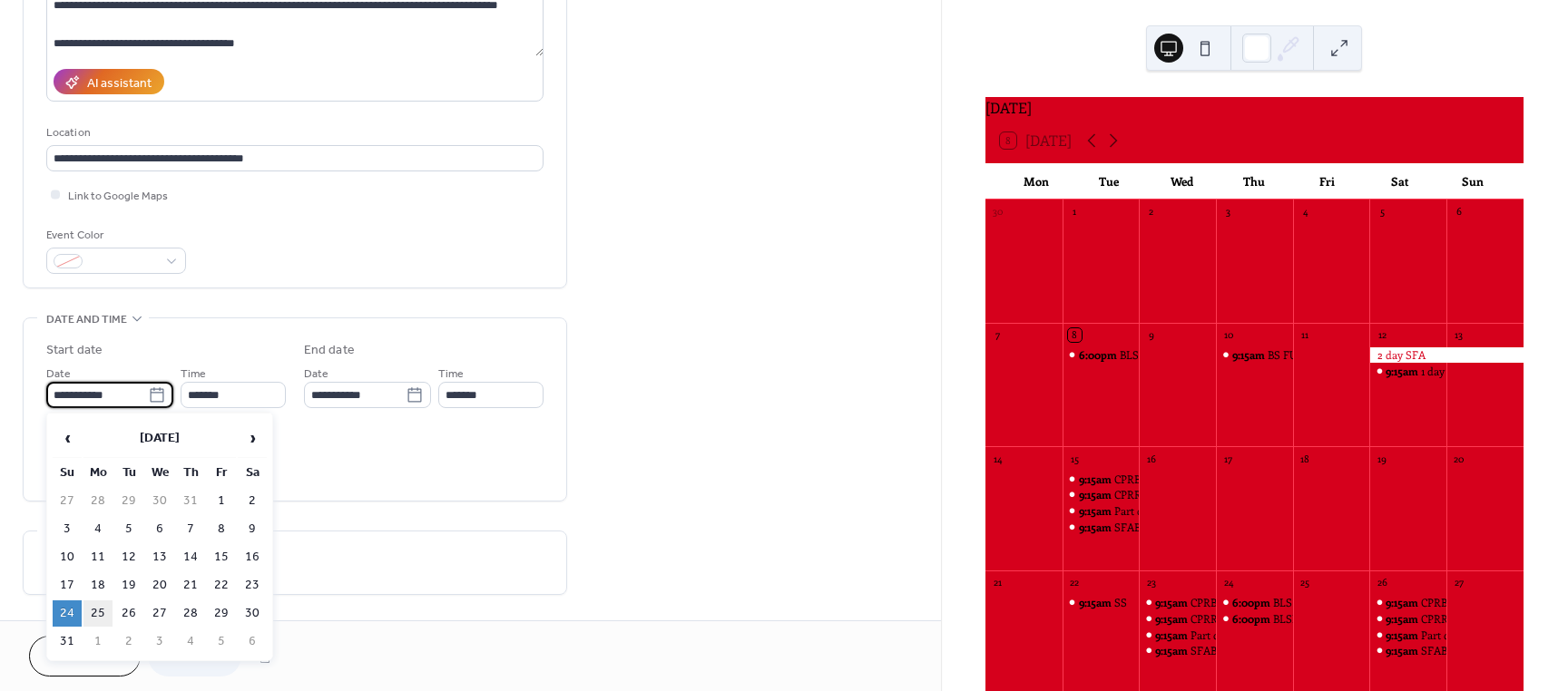 click on "25" at bounding box center [98, 613] 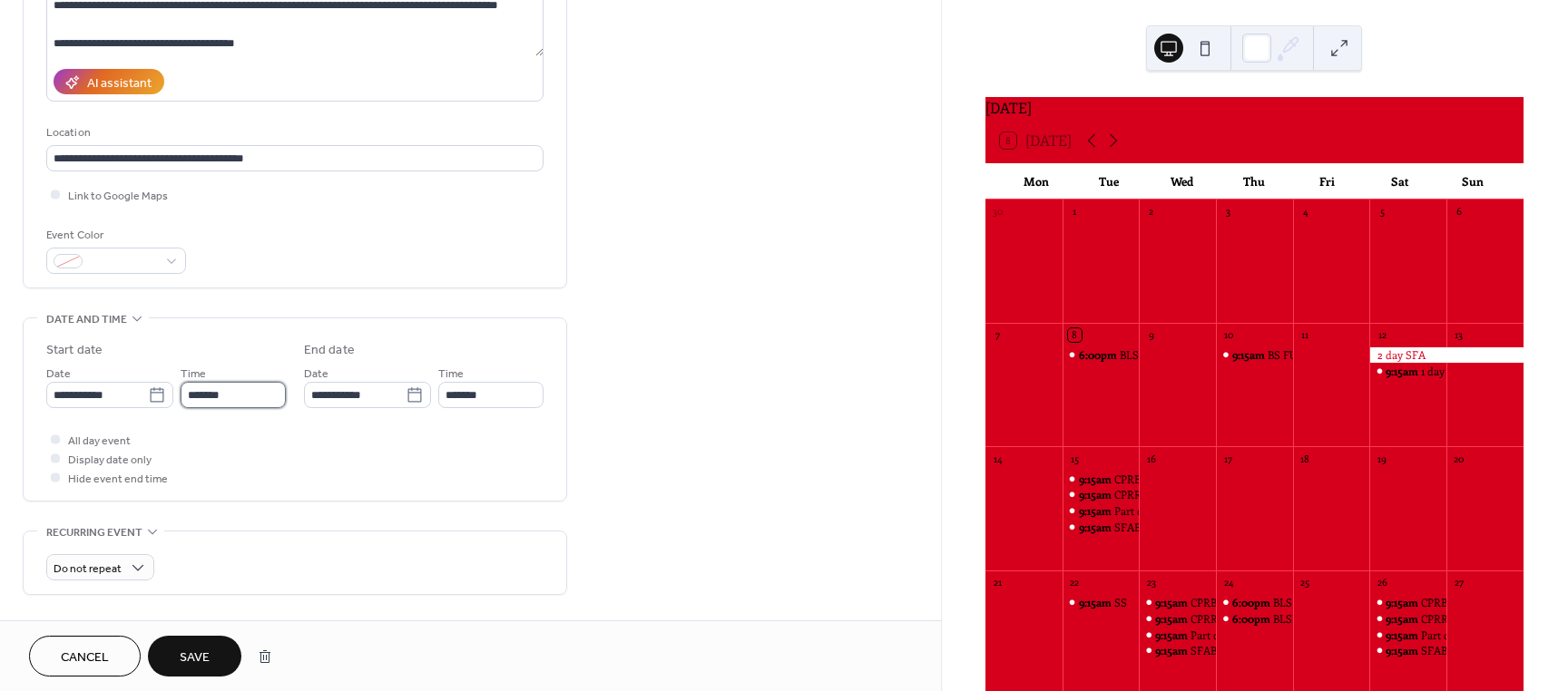 click on "*******" at bounding box center [233, 394] 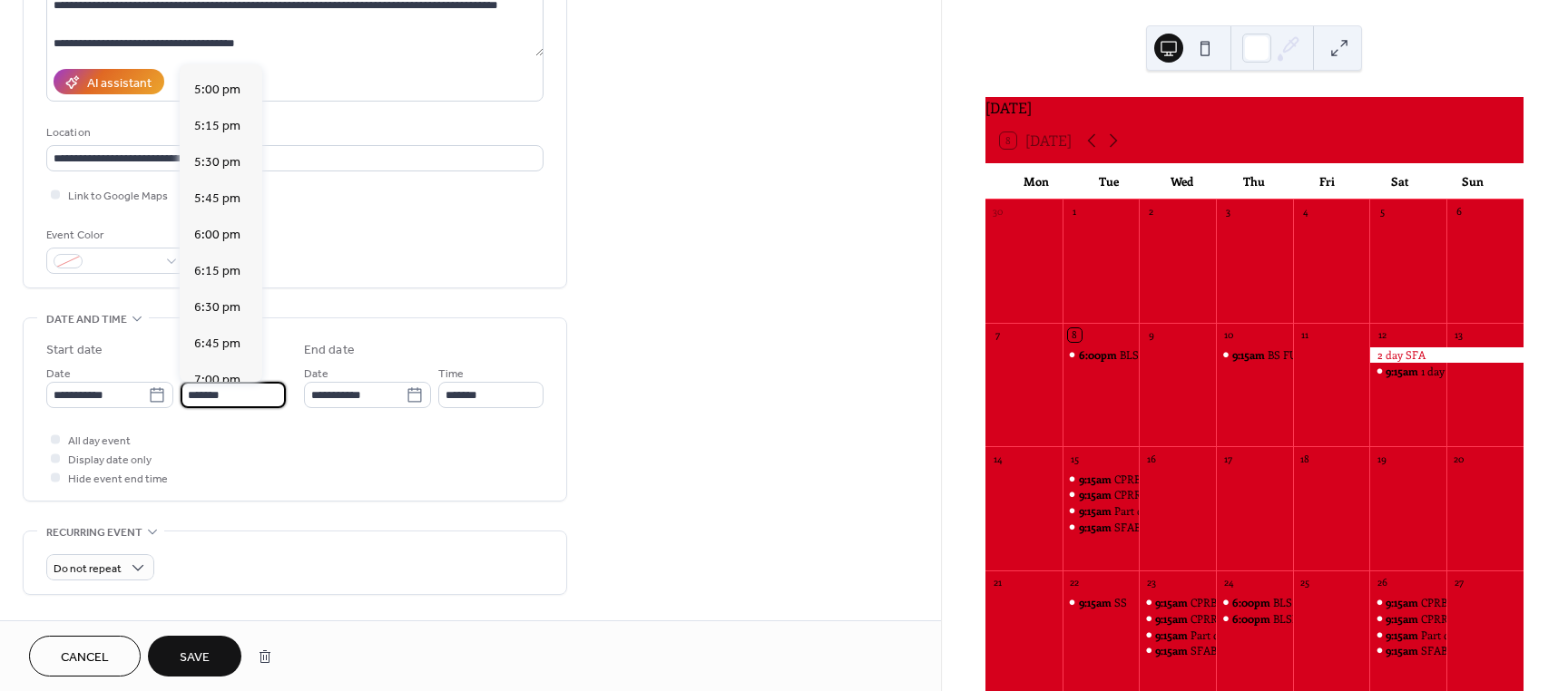 scroll, scrollTop: 2464, scrollLeft: 0, axis: vertical 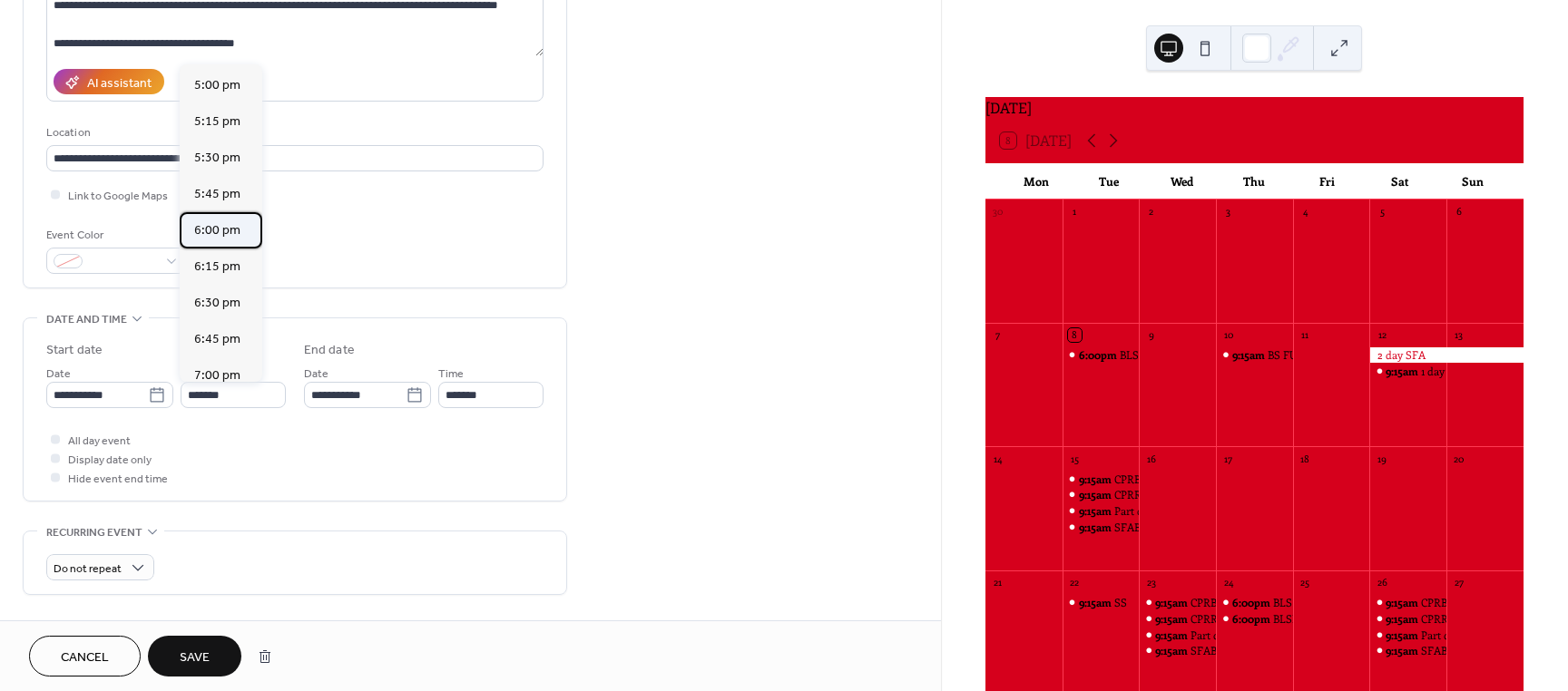 click on "6:00 pm" at bounding box center (217, 230) 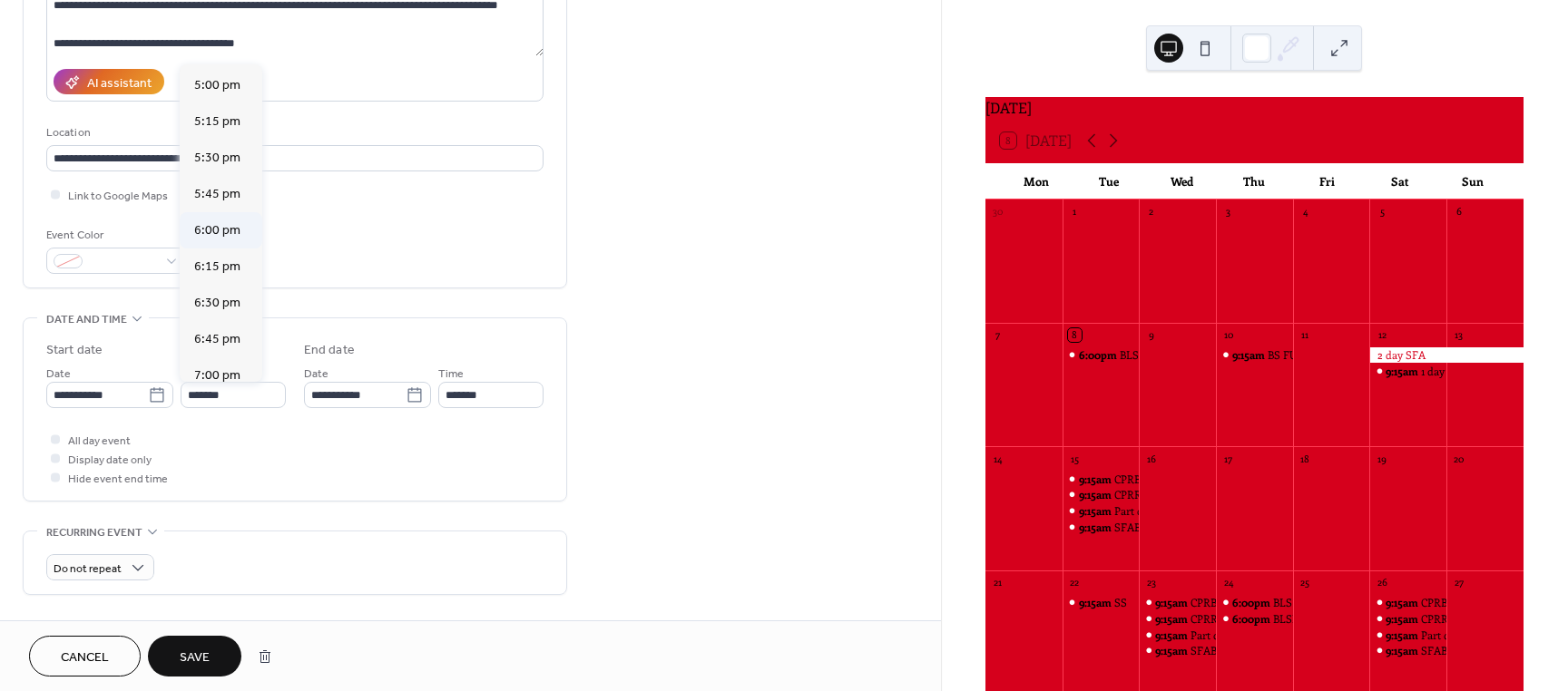type on "*******" 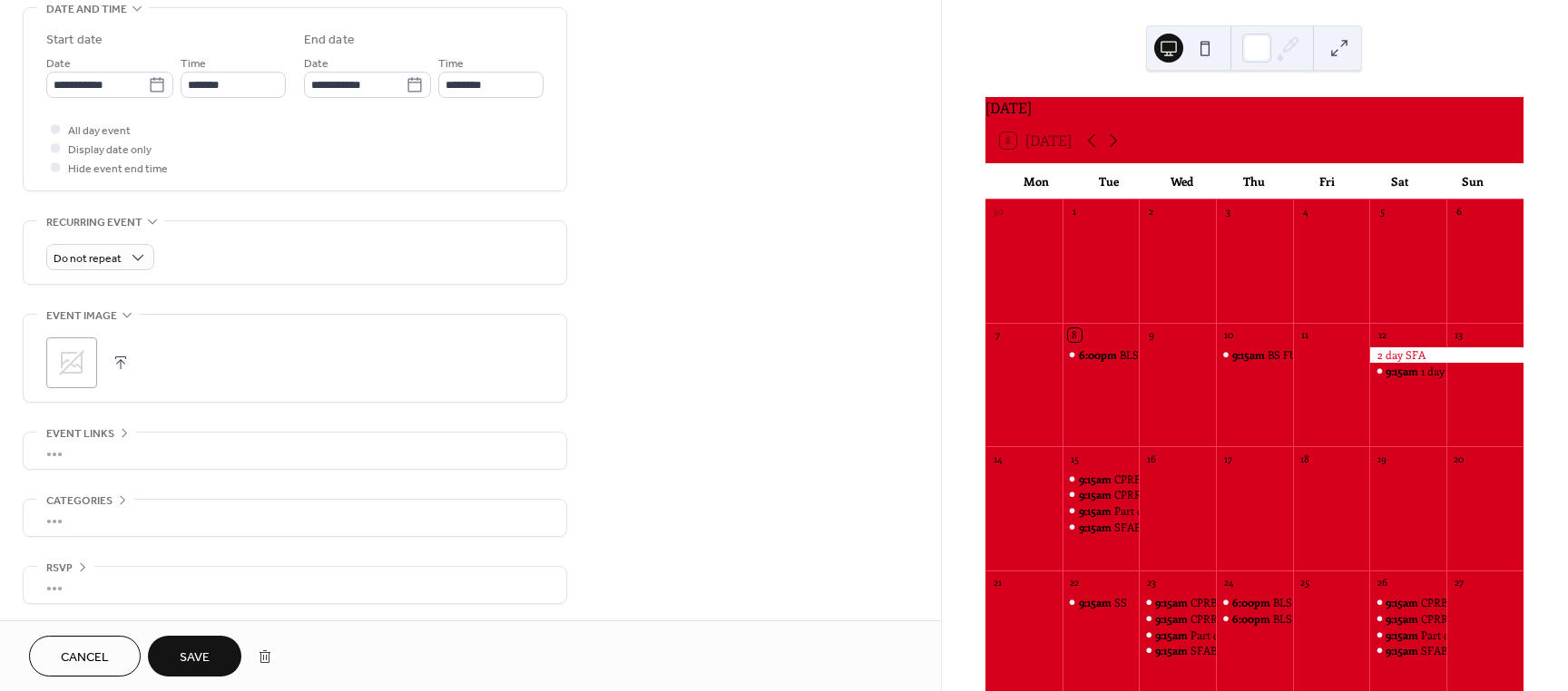 scroll, scrollTop: 584, scrollLeft: 0, axis: vertical 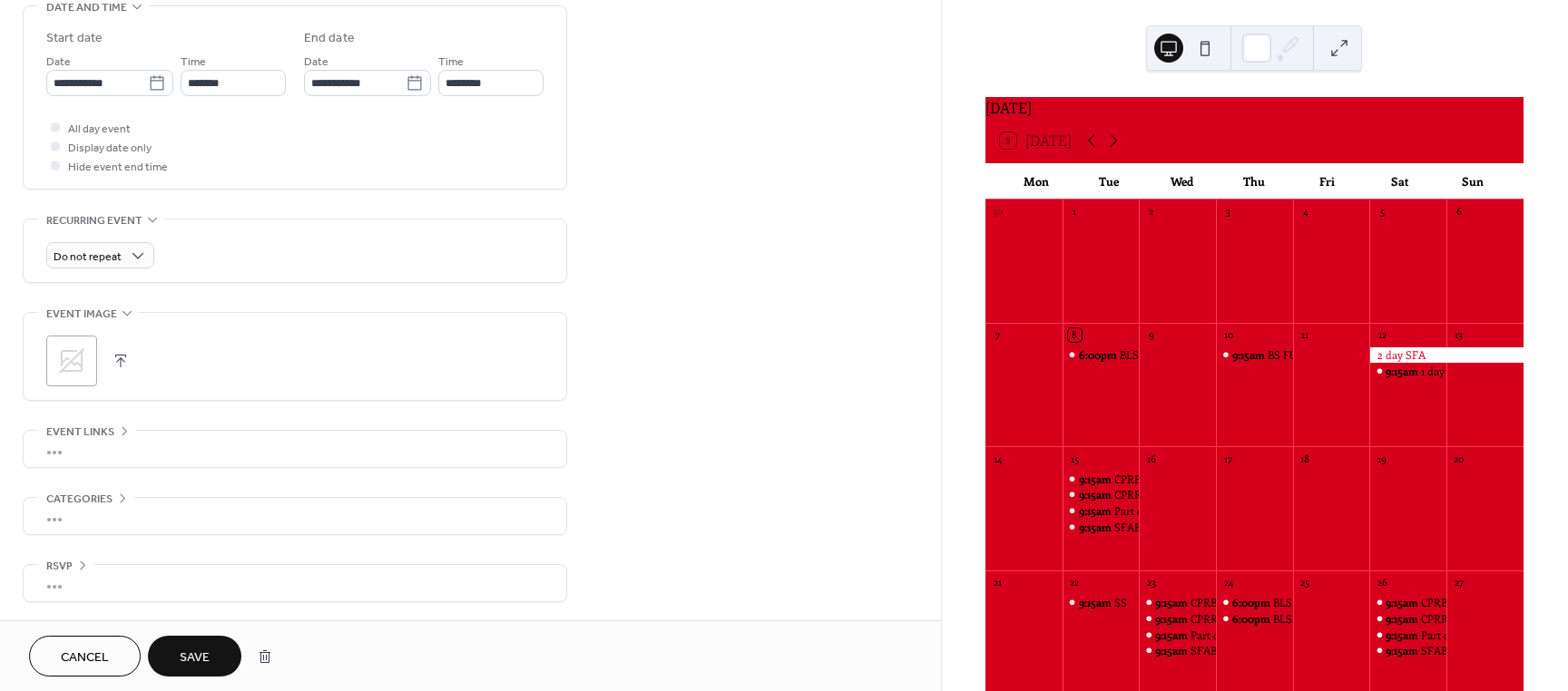 click on "Save" at bounding box center [194, 657] 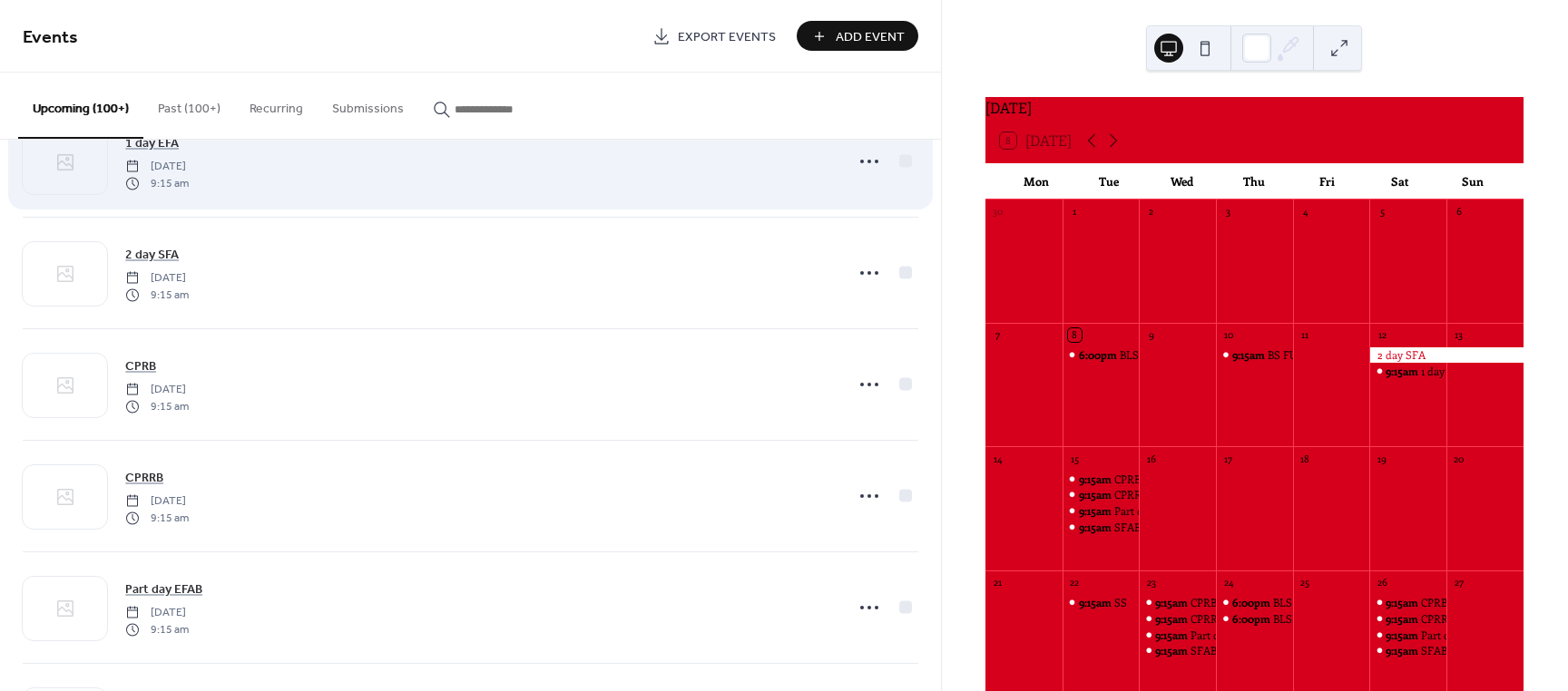 scroll, scrollTop: 363, scrollLeft: 0, axis: vertical 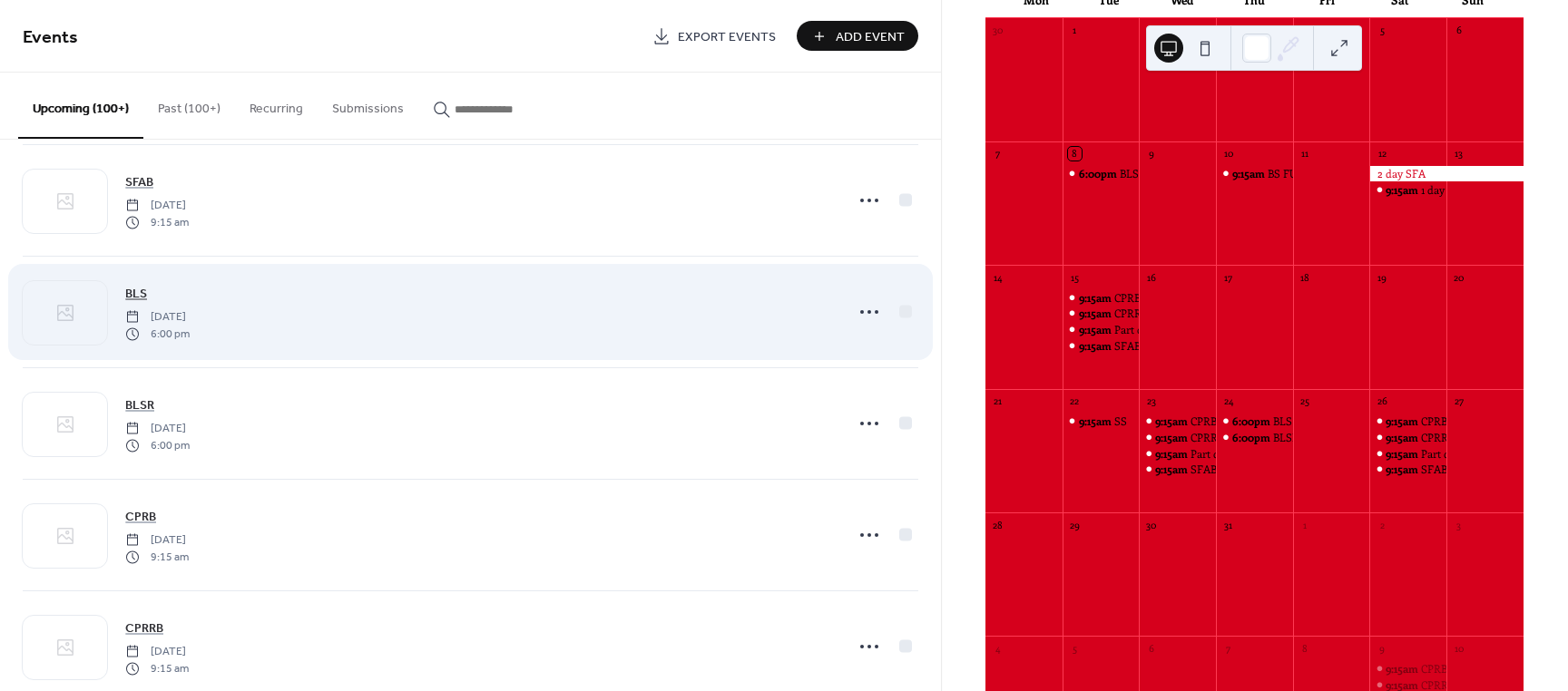 click on "BLS" at bounding box center [136, 294] 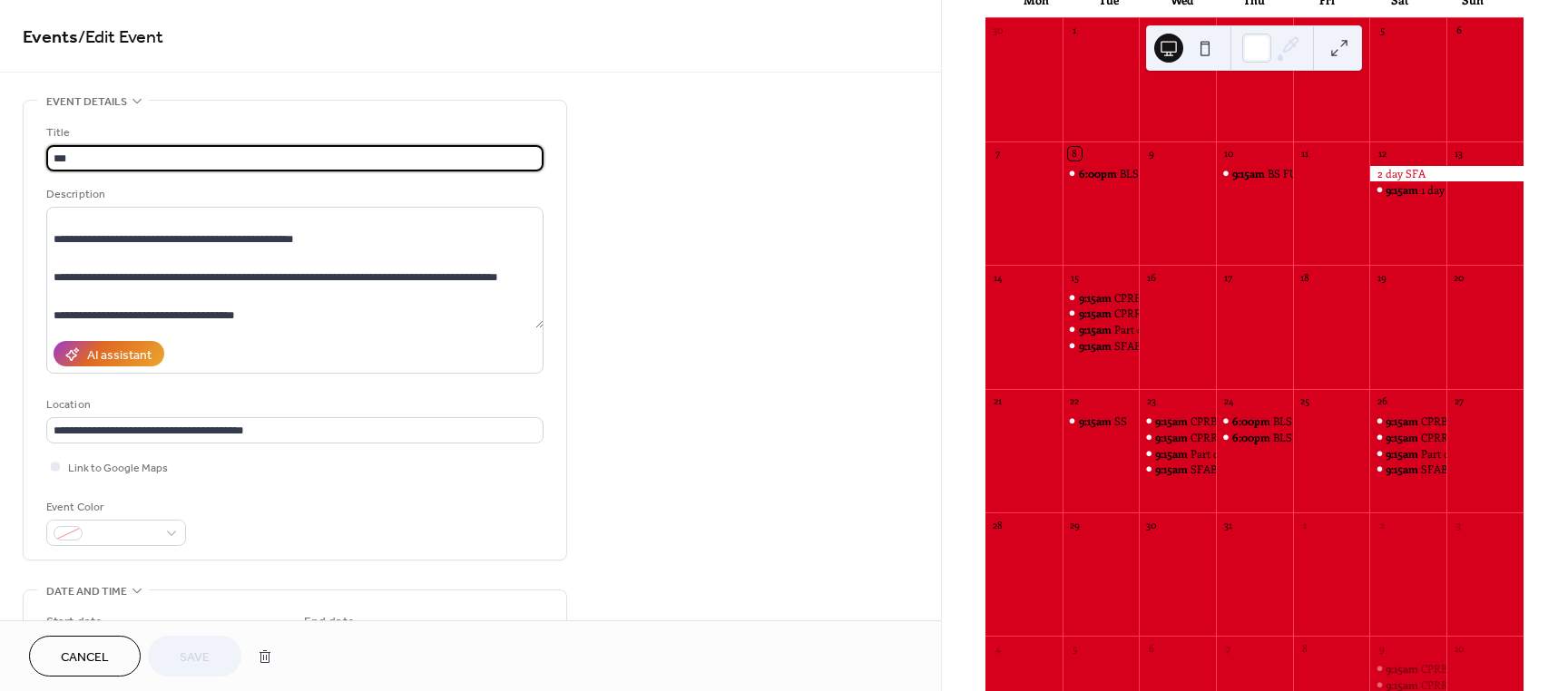 scroll, scrollTop: 171, scrollLeft: 0, axis: vertical 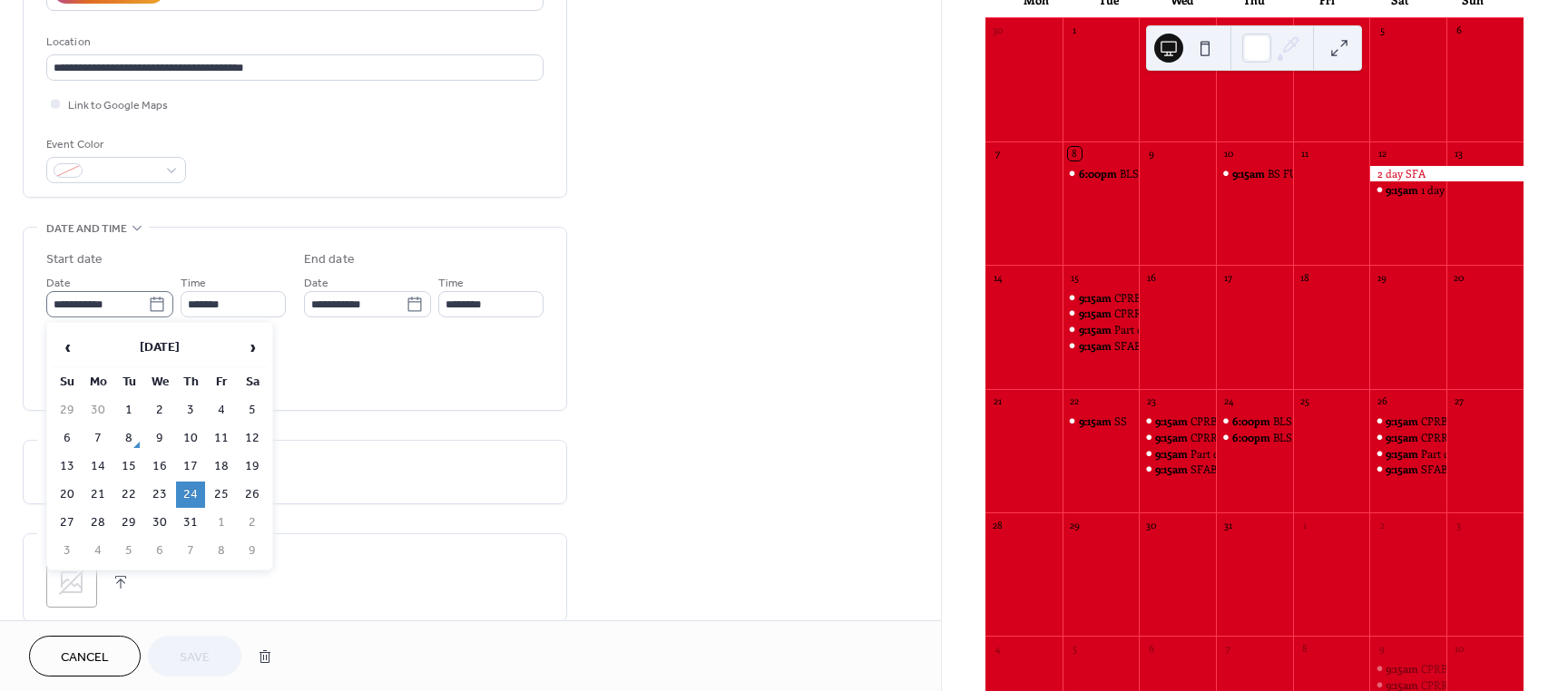 click 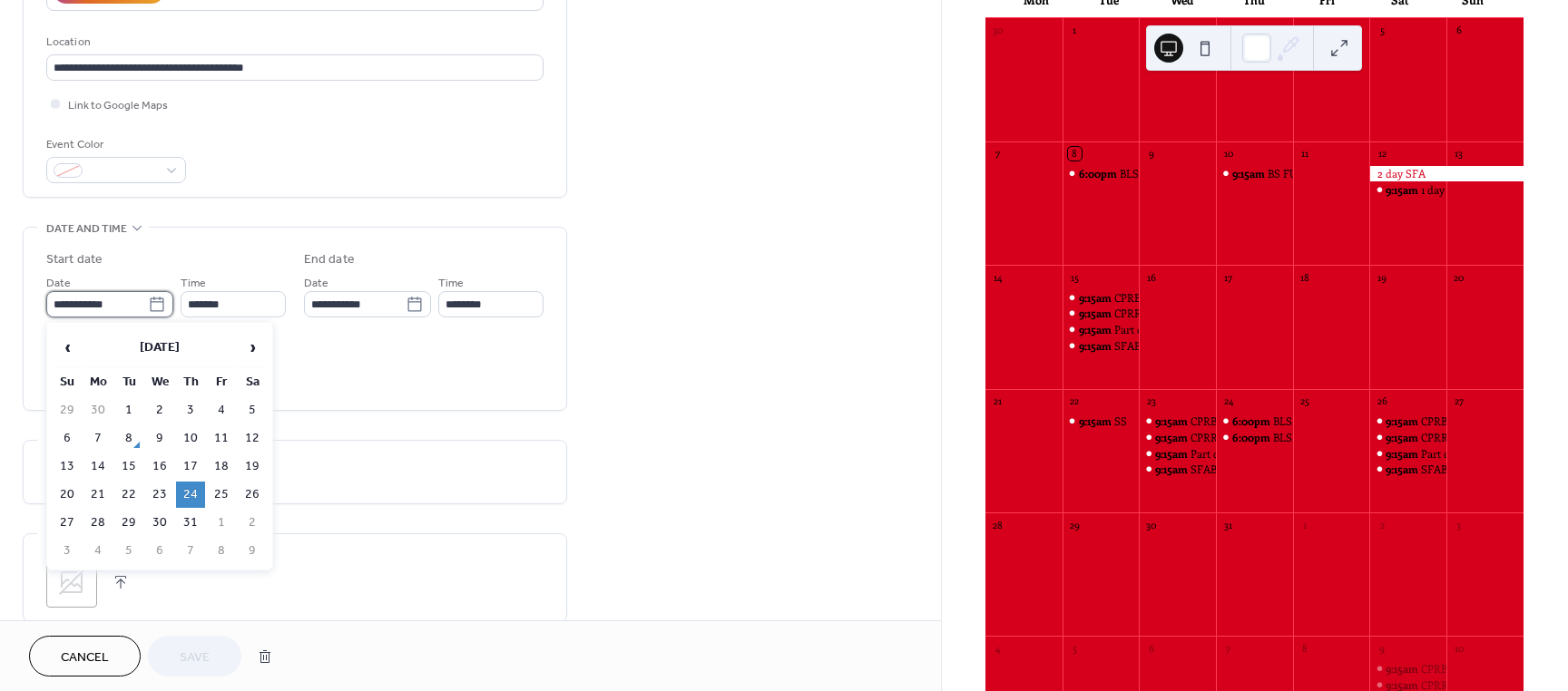 click on "**********" at bounding box center (97, 304) 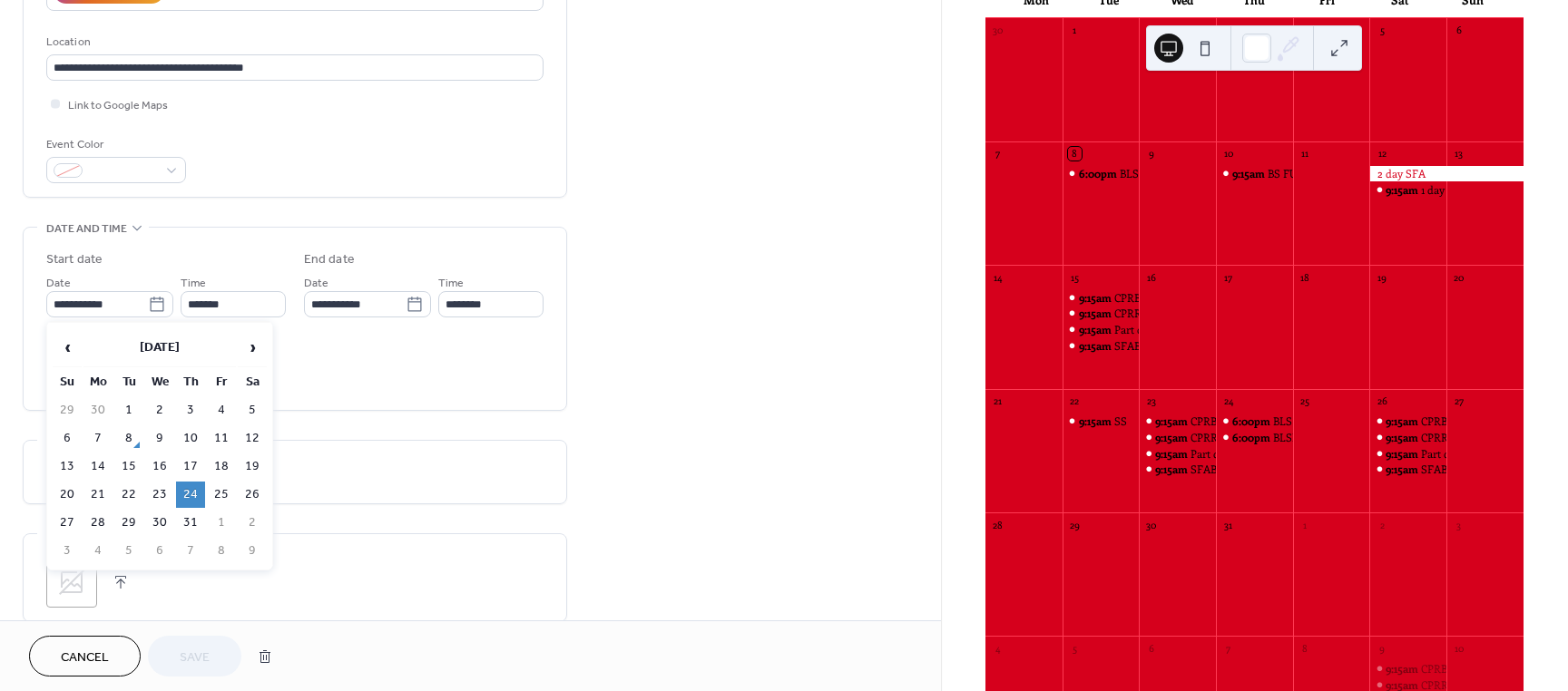 click on "24" at bounding box center (191, 494) 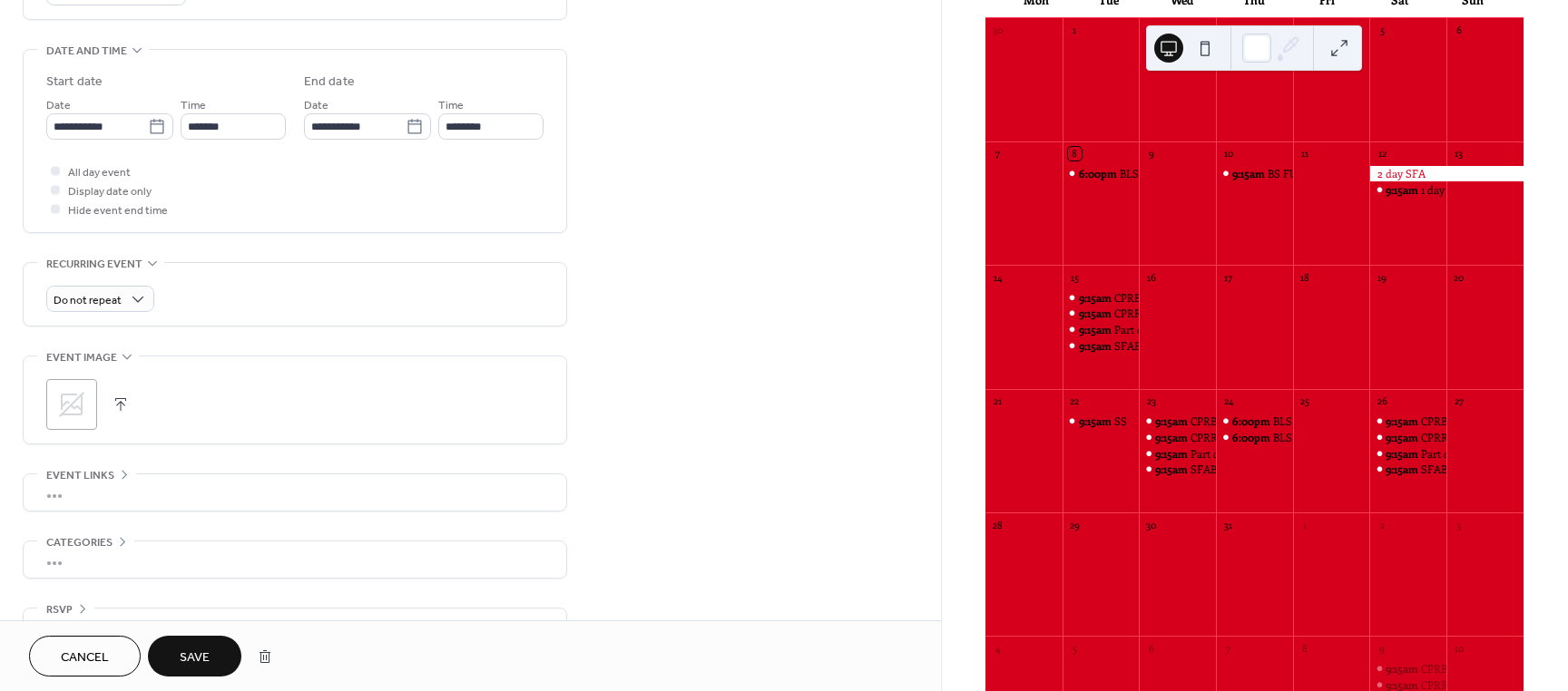 scroll, scrollTop: 584, scrollLeft: 0, axis: vertical 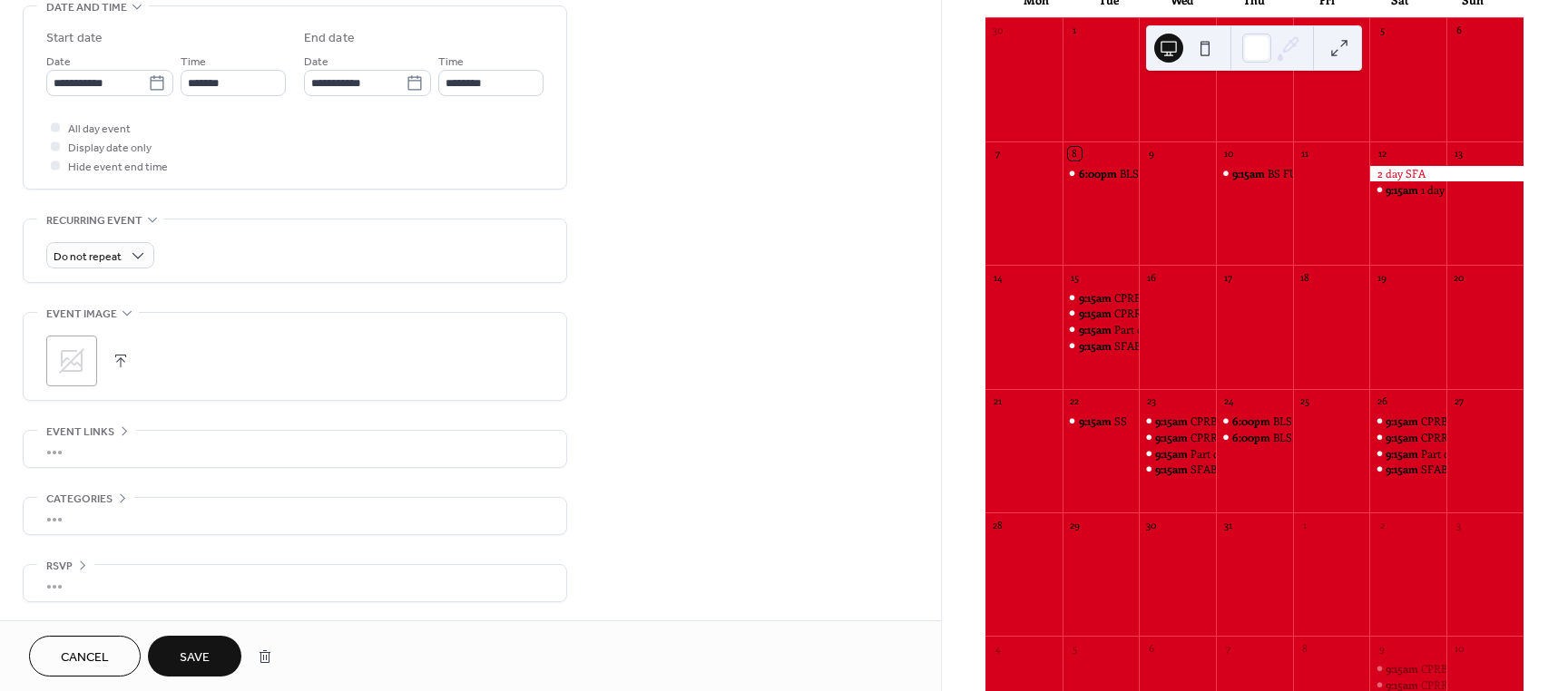 click on "Cancel" at bounding box center (84, 657) 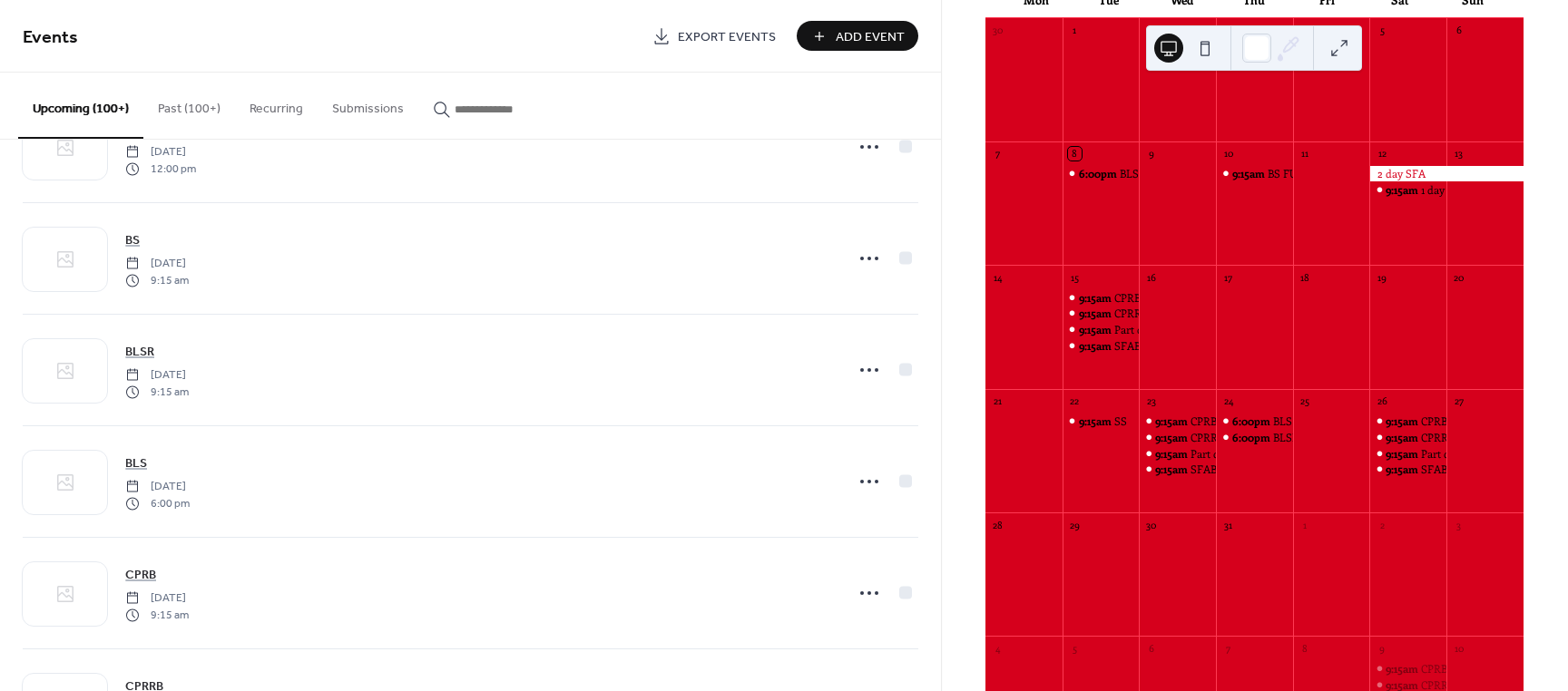 scroll, scrollTop: 3174, scrollLeft: 0, axis: vertical 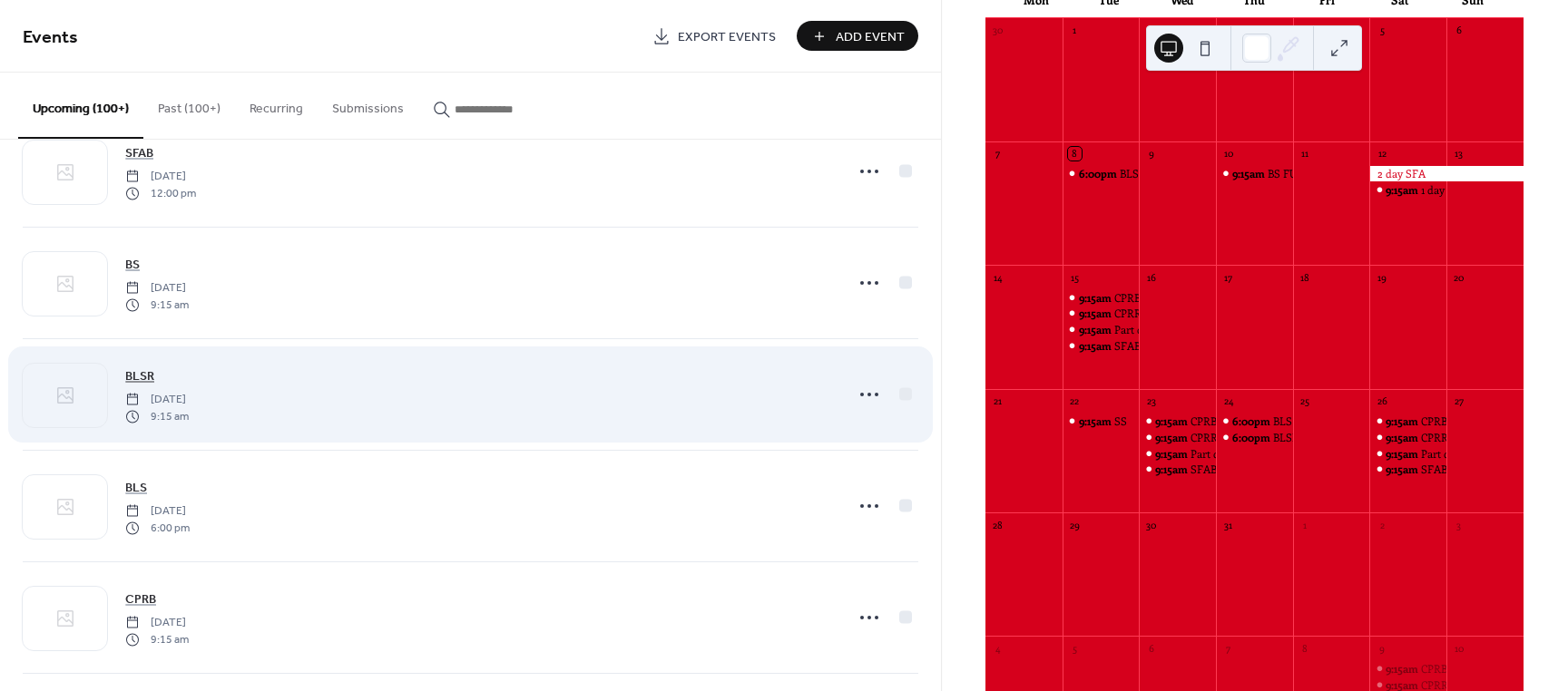 click on "BLSR" at bounding box center (140, 376) 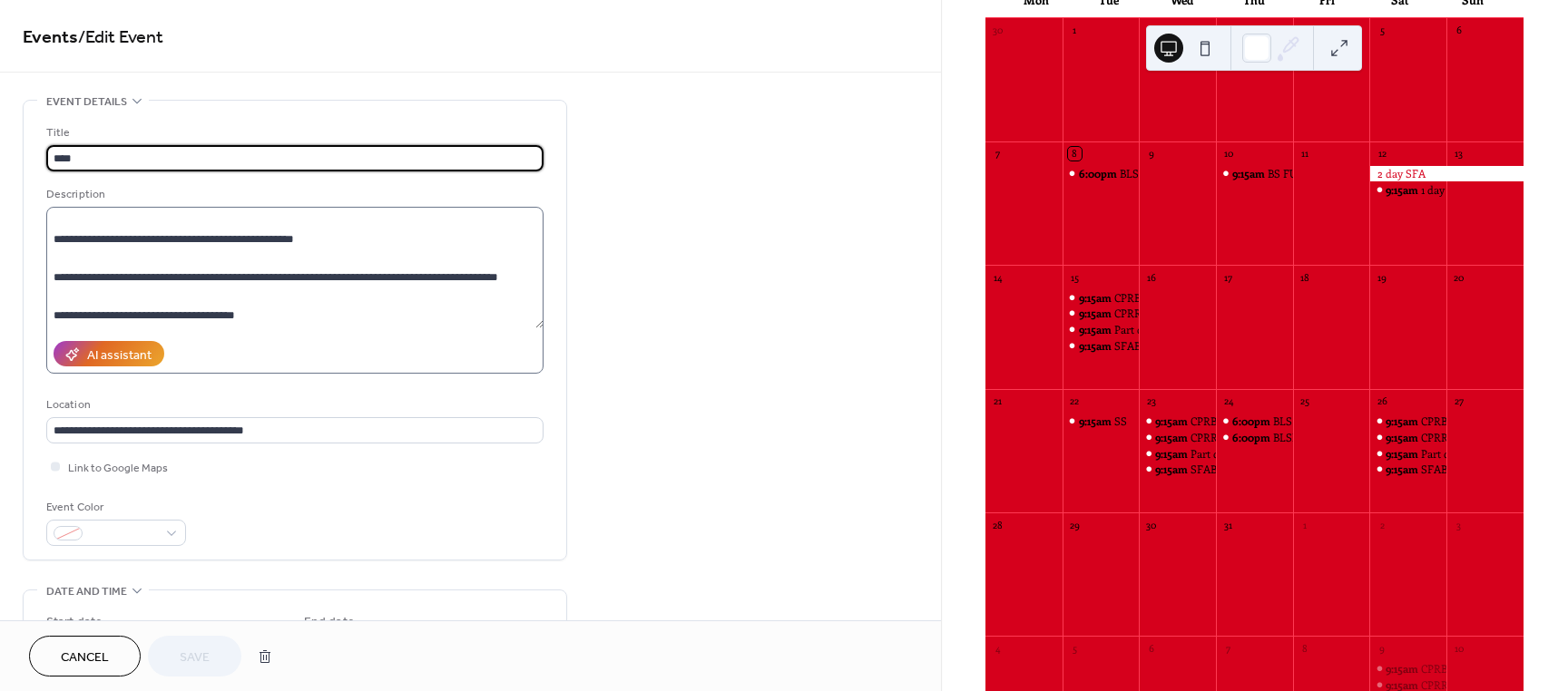 scroll, scrollTop: 133, scrollLeft: 0, axis: vertical 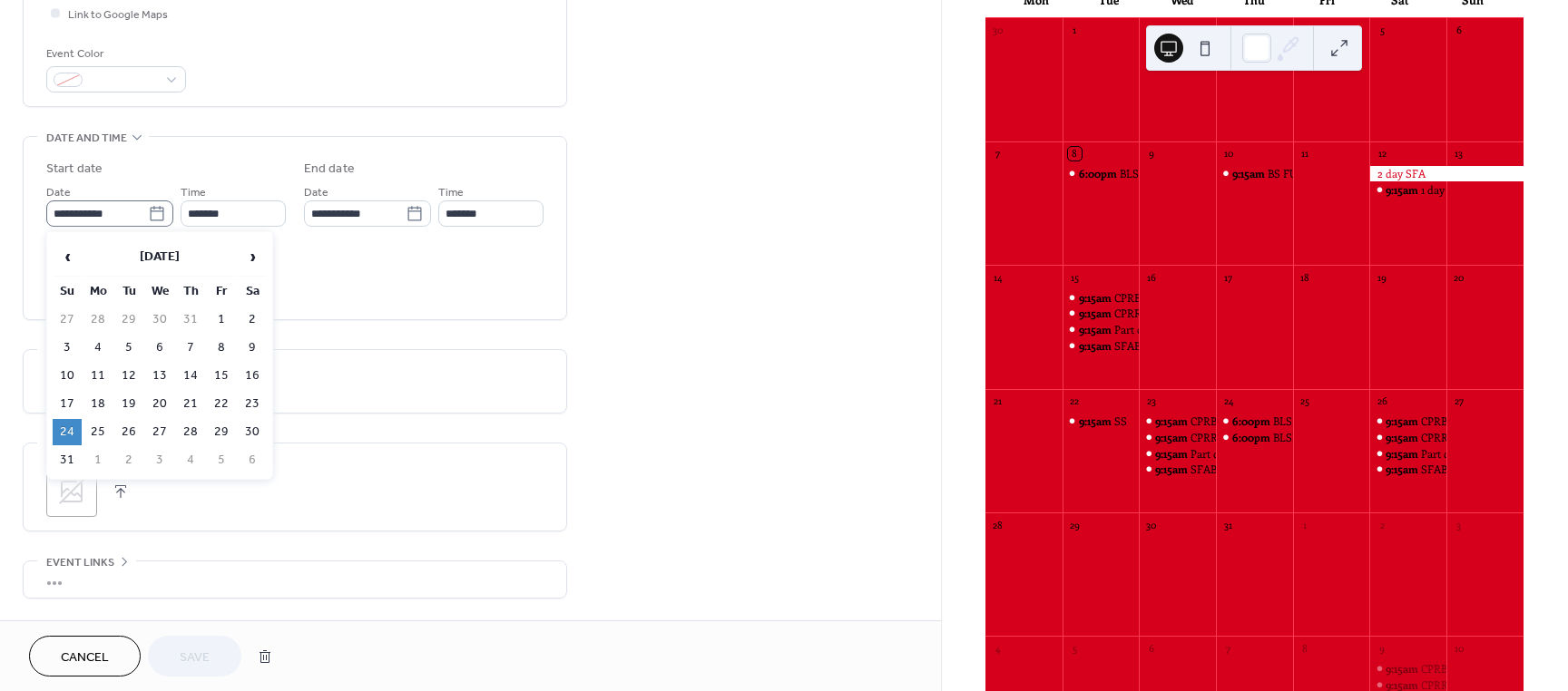 click 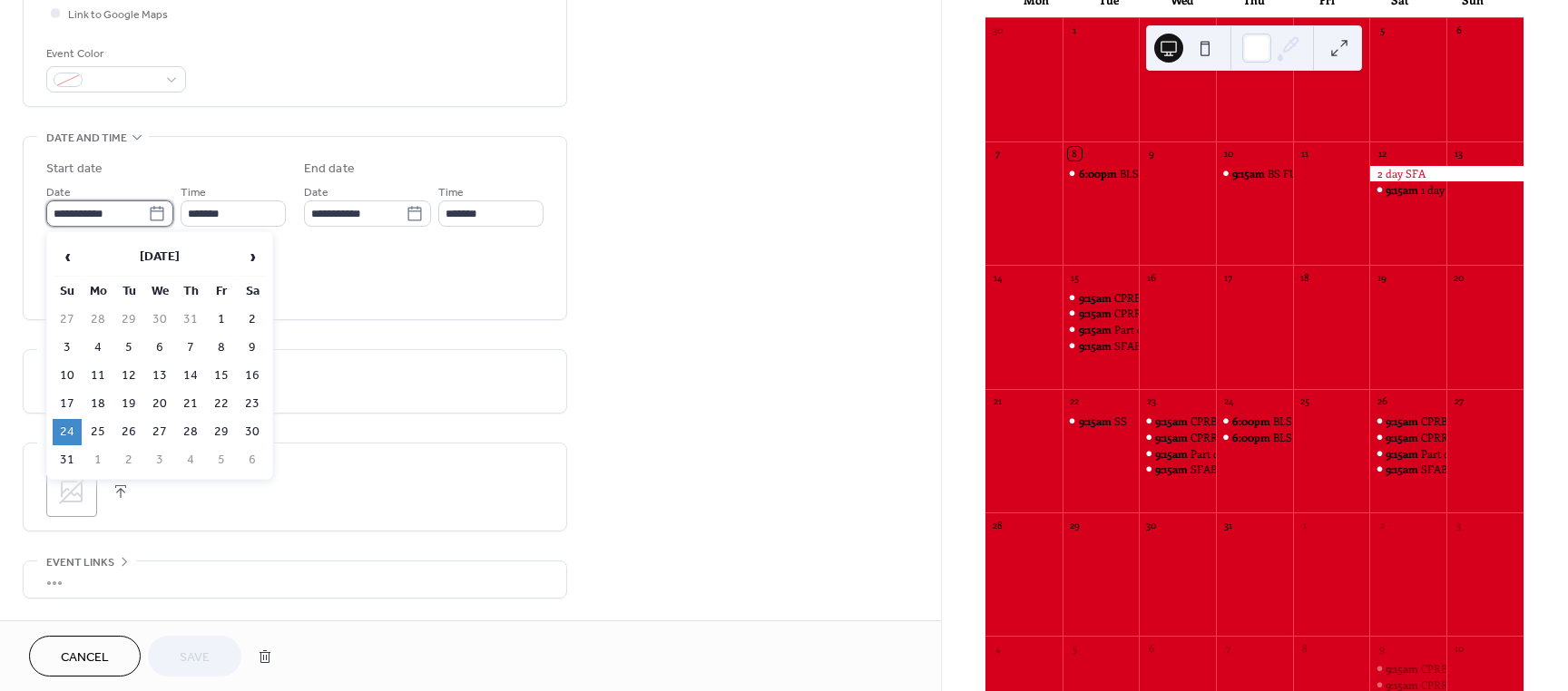 click on "**********" at bounding box center (97, 213) 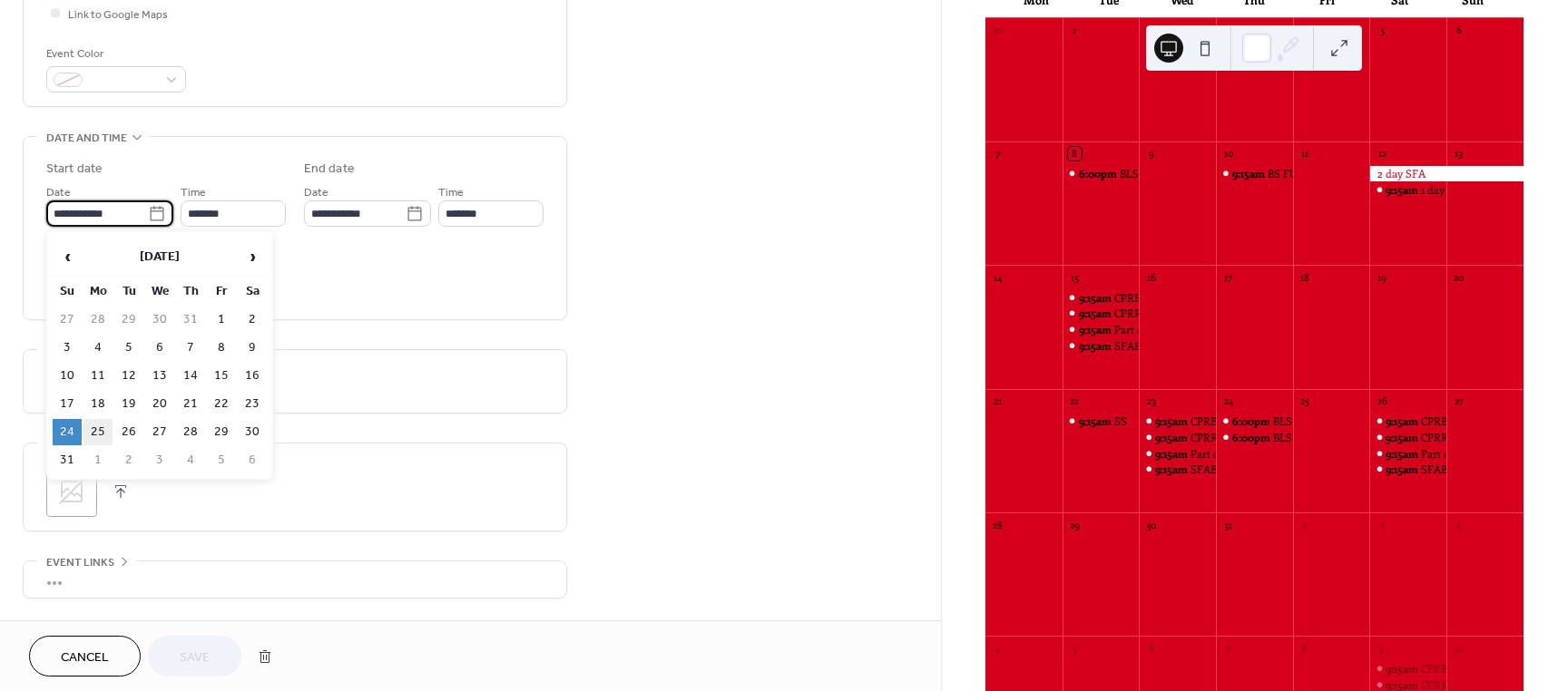 click on "25" at bounding box center (98, 432) 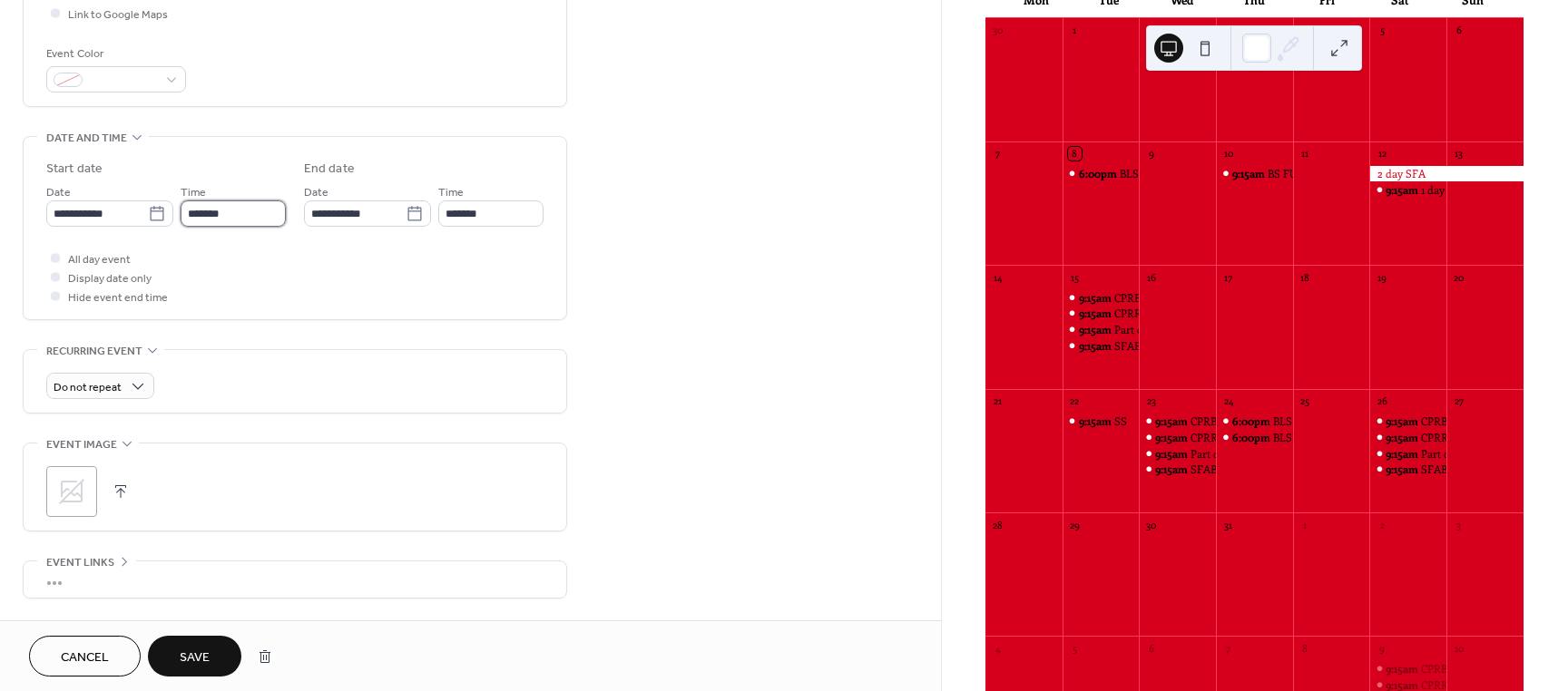 click on "*******" at bounding box center [233, 213] 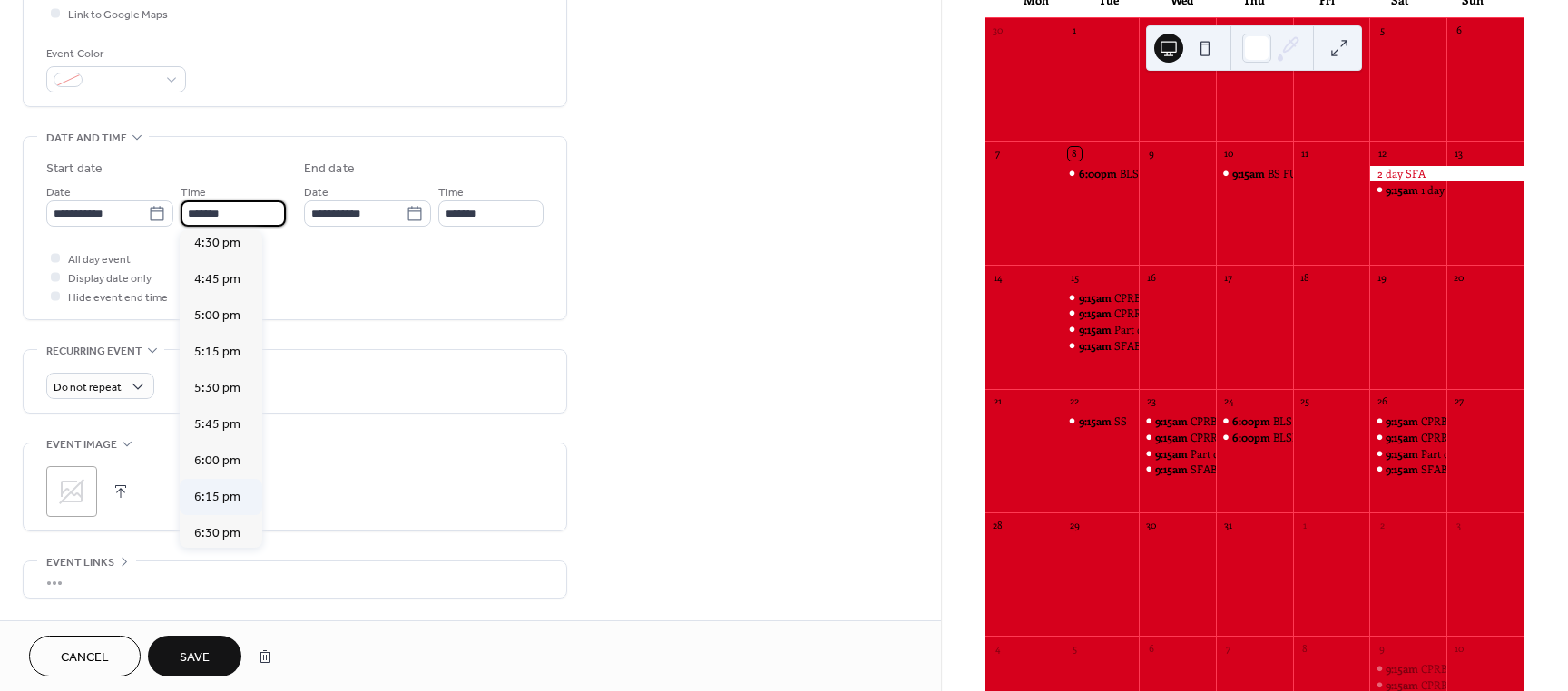 scroll, scrollTop: 2464, scrollLeft: 0, axis: vertical 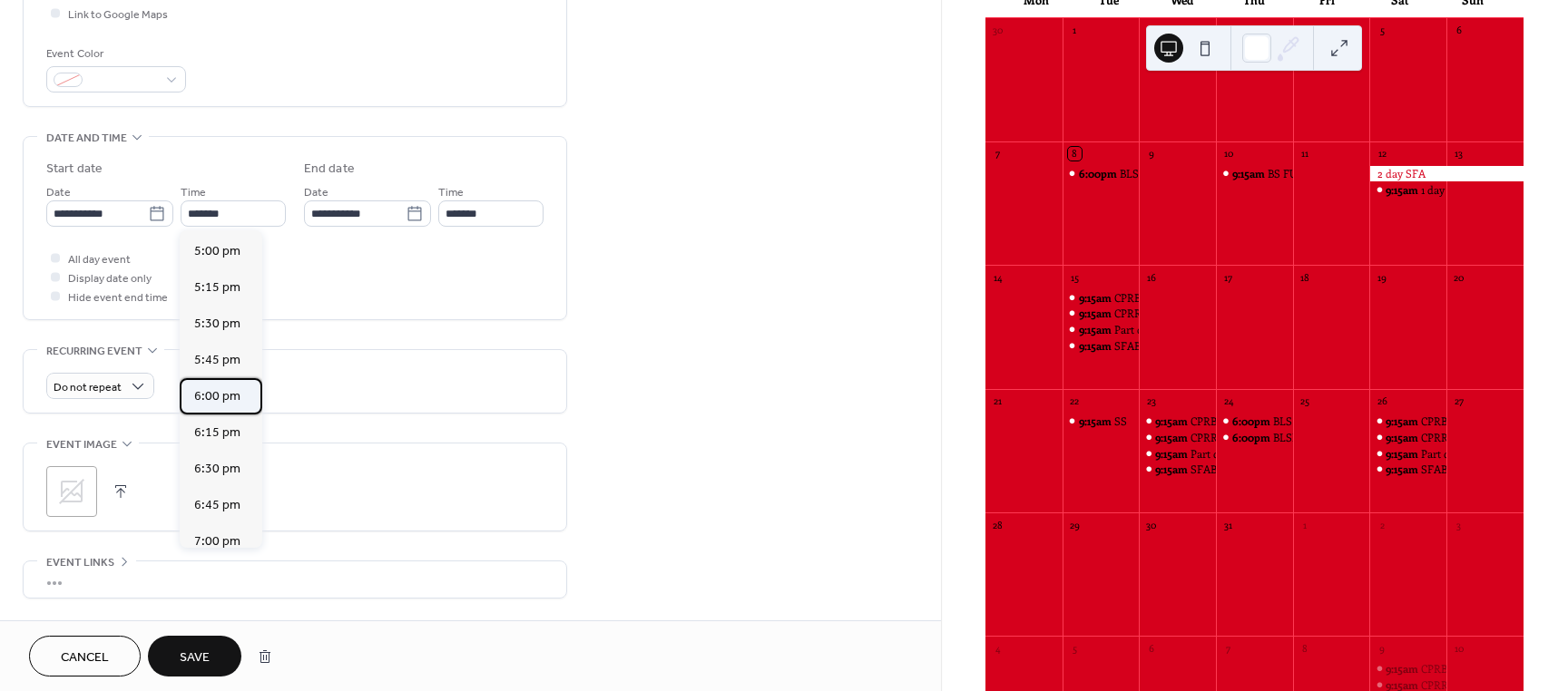 click on "6:00 pm" at bounding box center [217, 396] 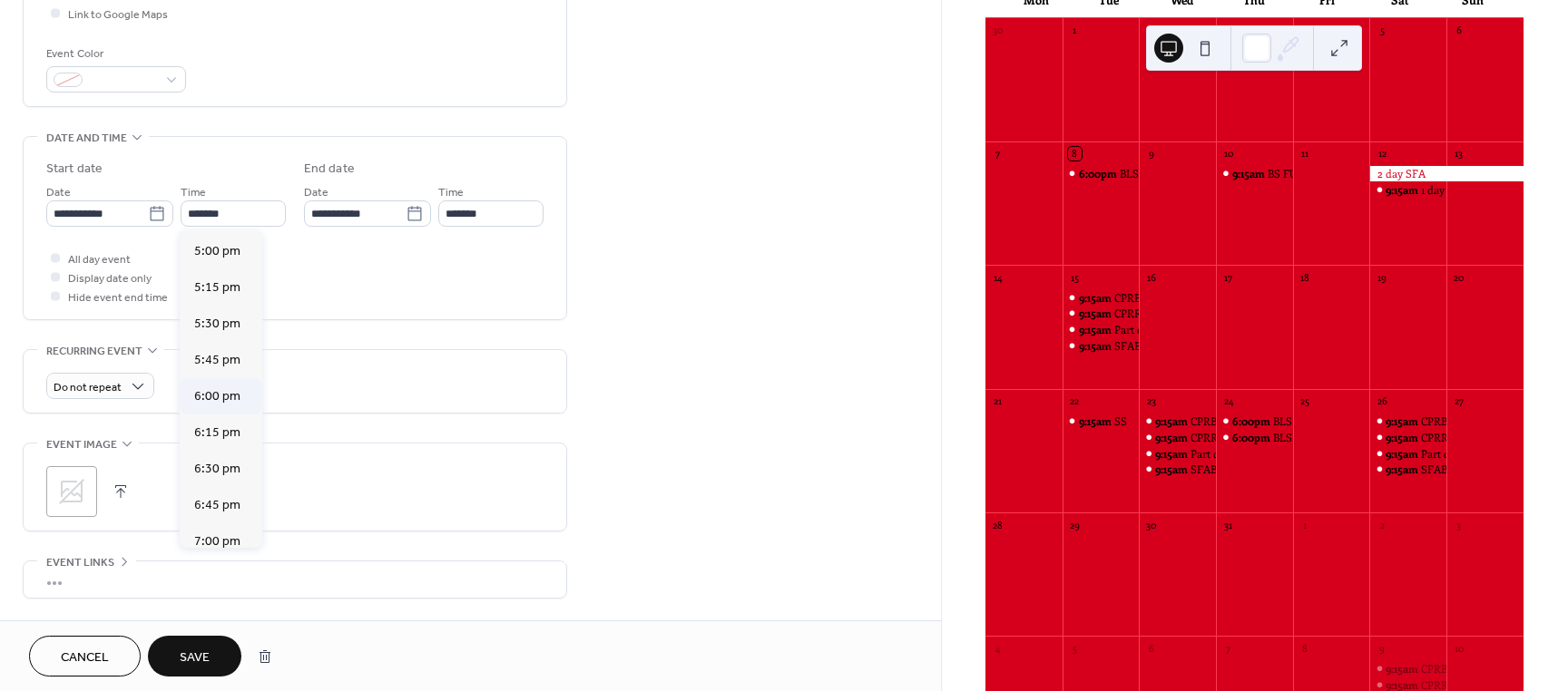 type on "*******" 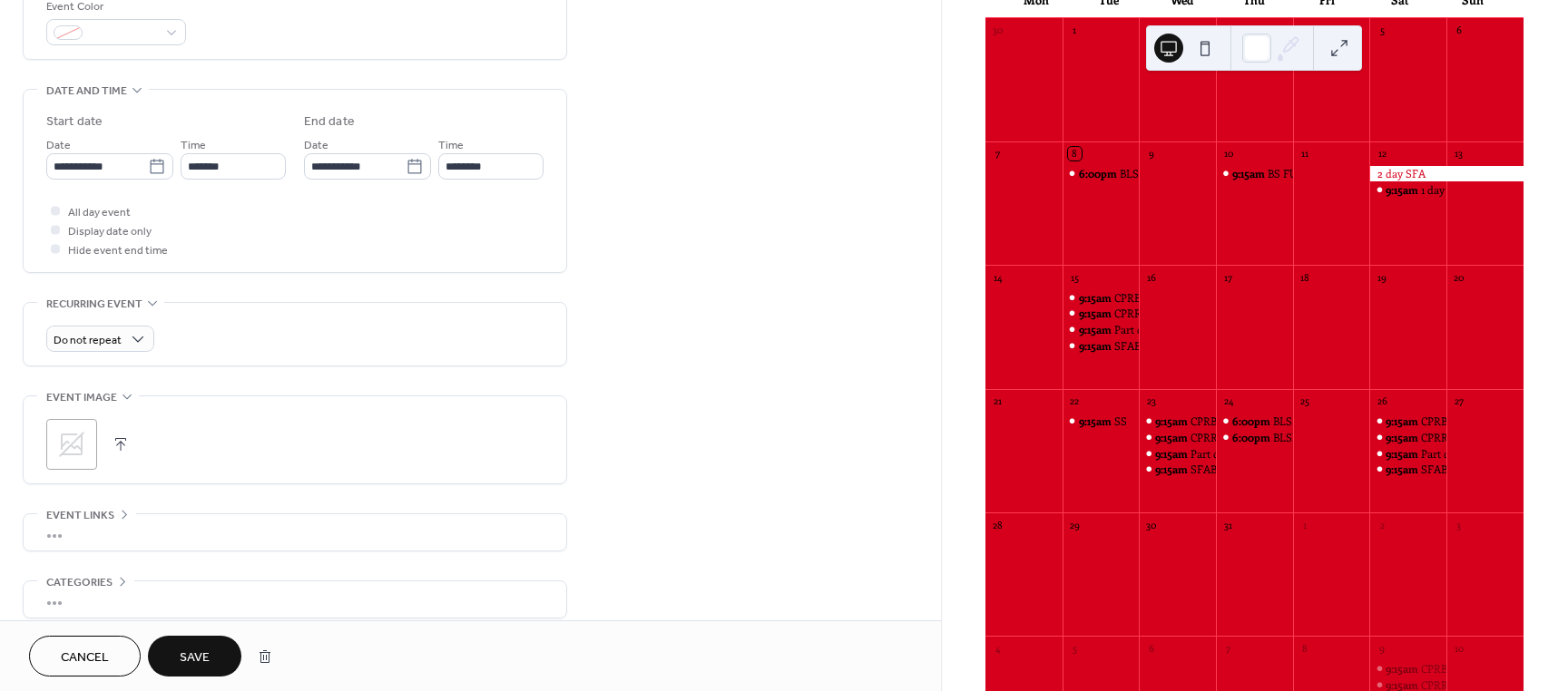 scroll, scrollTop: 584, scrollLeft: 0, axis: vertical 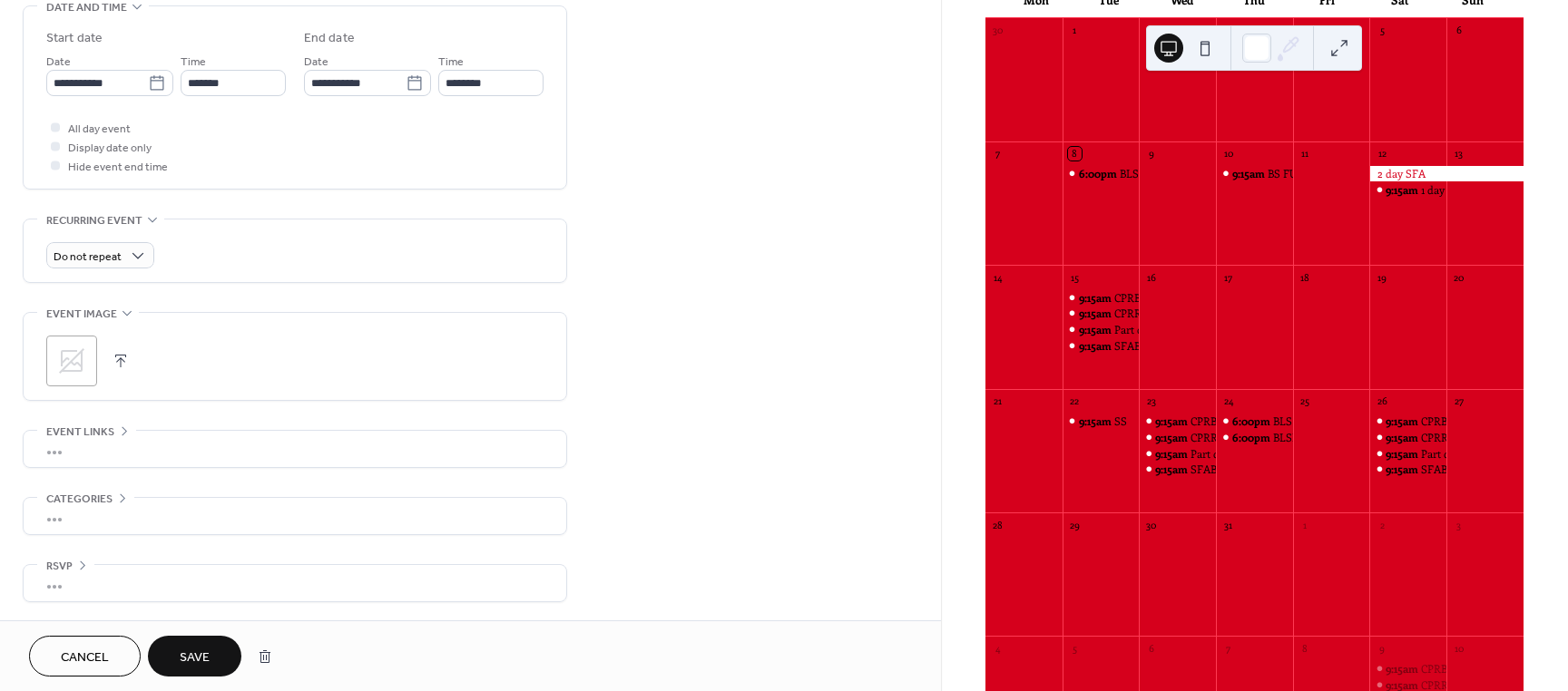 click on "Save" at bounding box center (194, 657) 